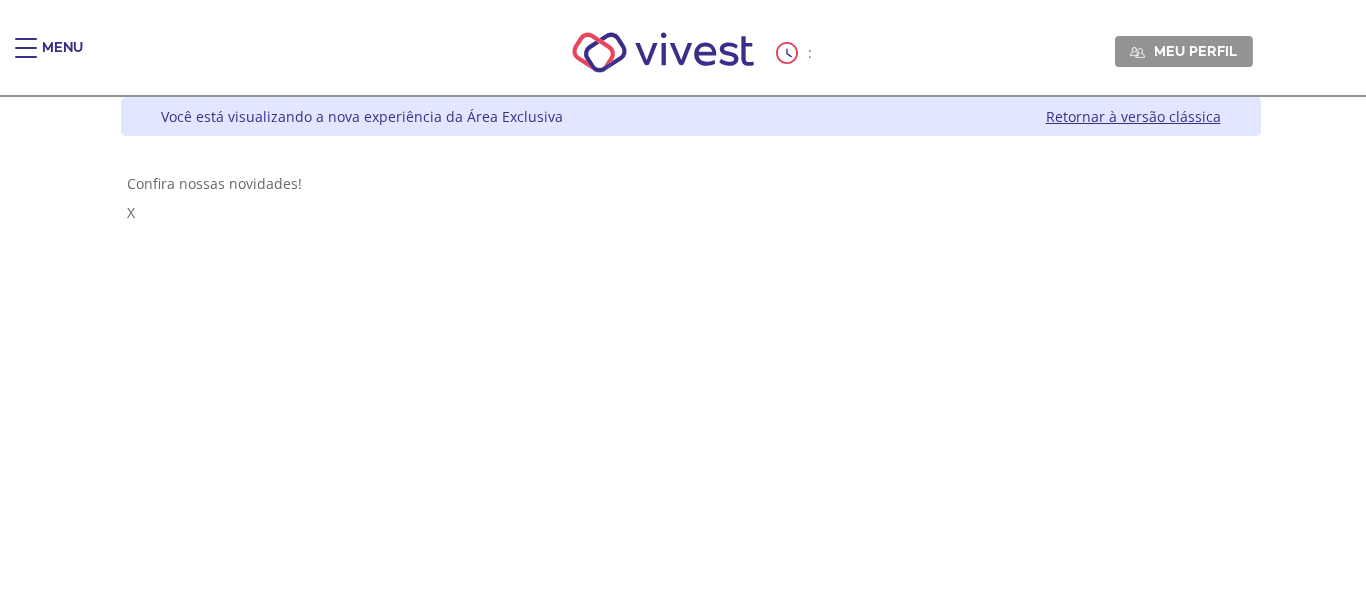 scroll, scrollTop: 0, scrollLeft: 0, axis: both 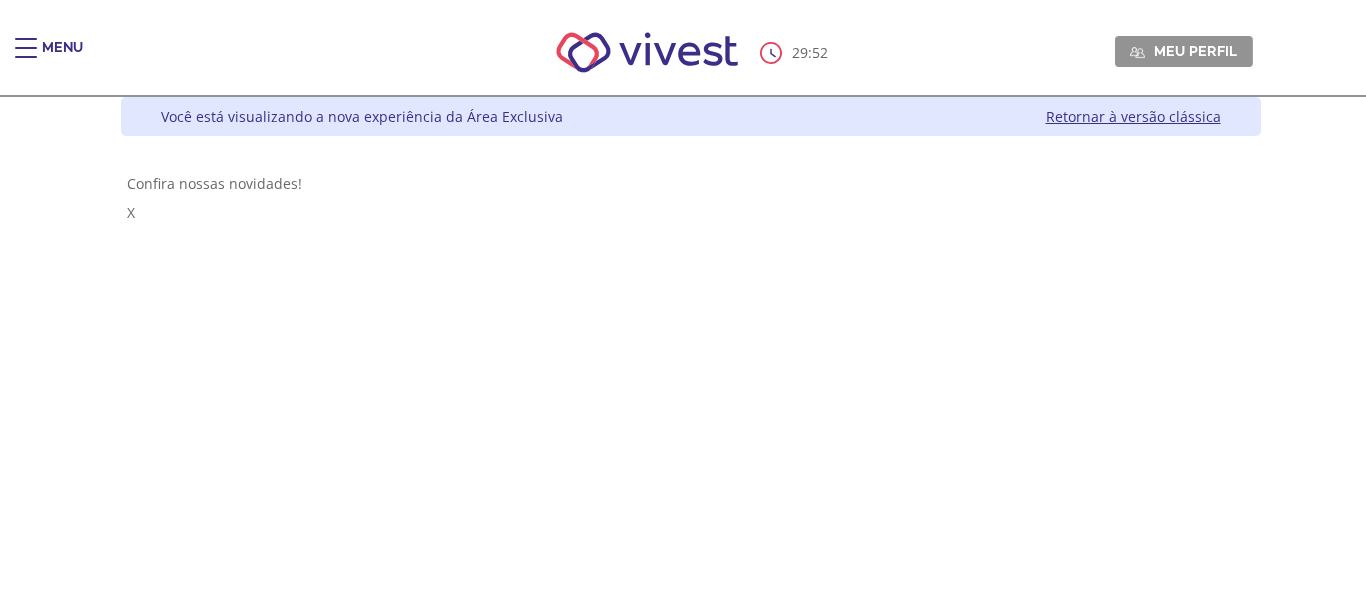 click on "Menu" at bounding box center (62, 58) 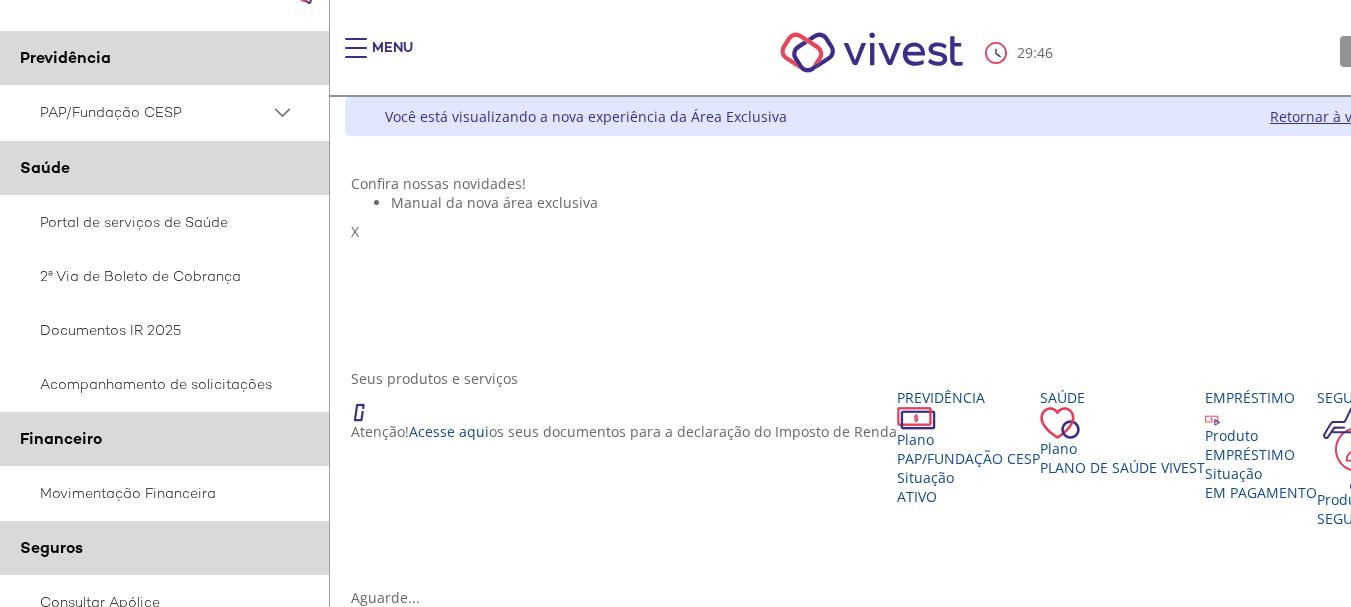 scroll, scrollTop: 20, scrollLeft: 0, axis: vertical 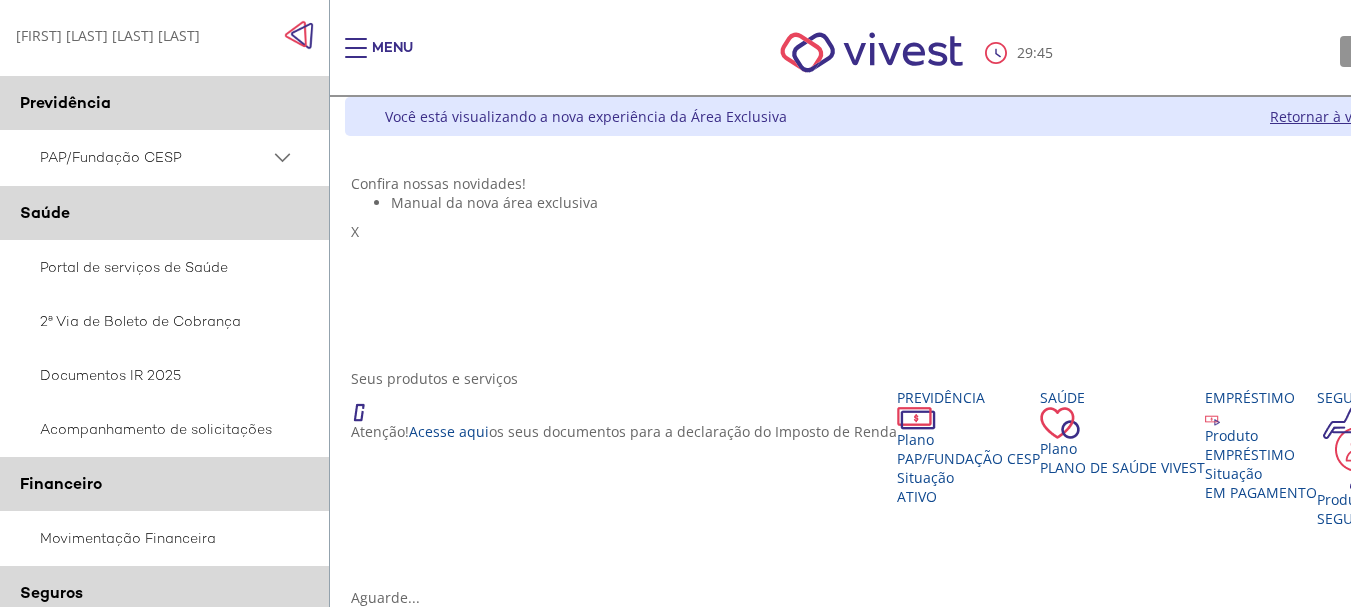 click on "PAP/Fundação CESP" at bounding box center [165, 157] 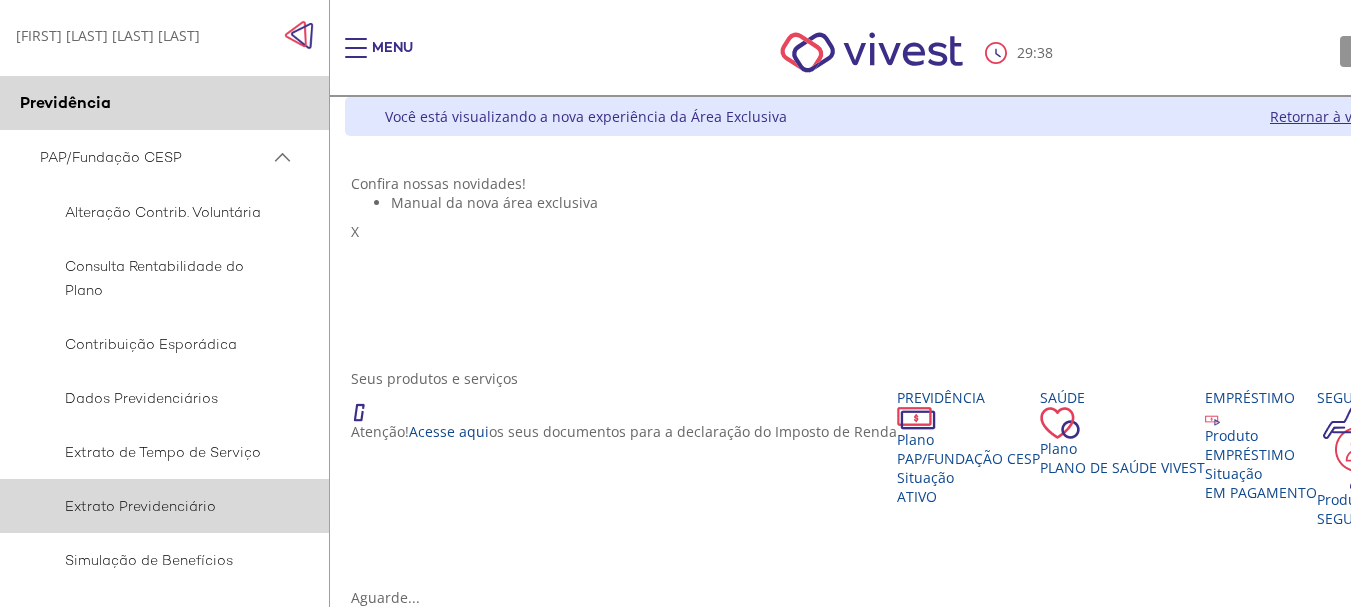 click on "Extrato Previdenciário" at bounding box center [161, 506] 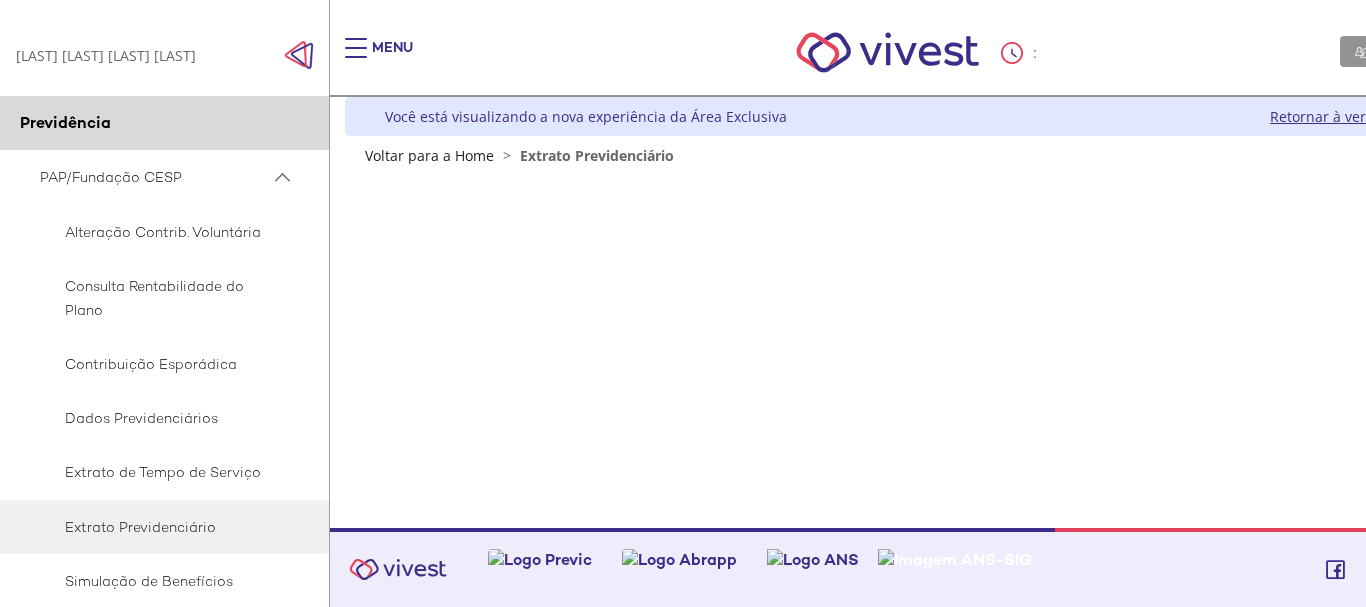scroll, scrollTop: 0, scrollLeft: 0, axis: both 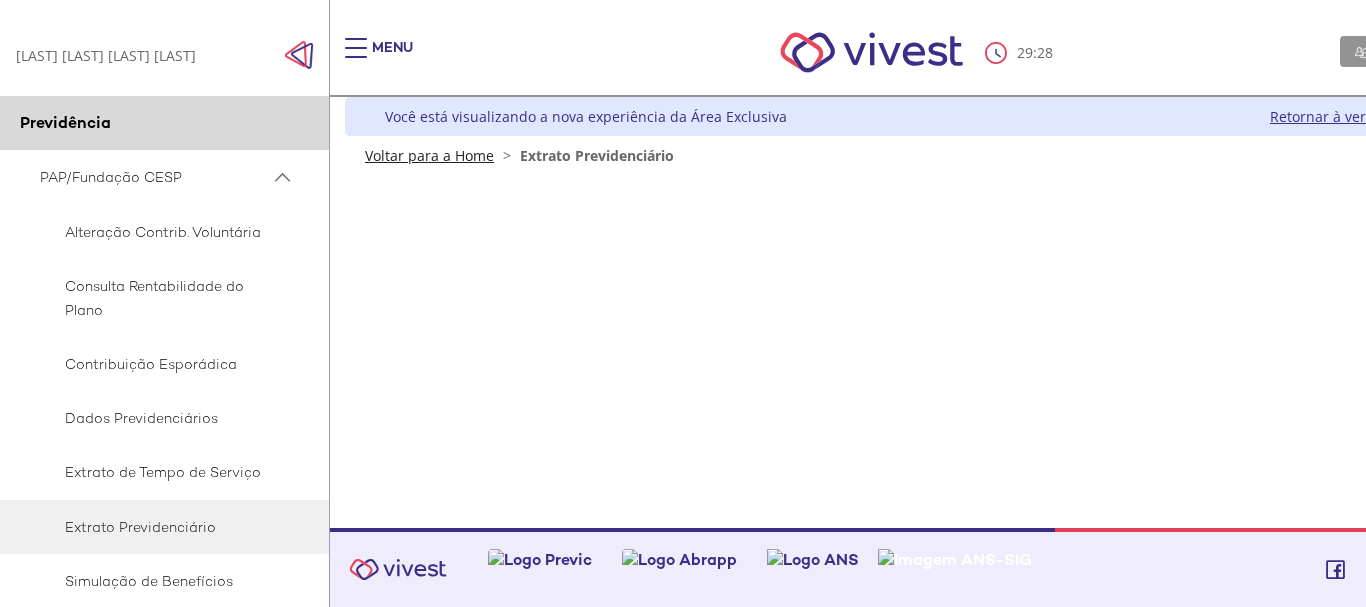 click on "Voltar para a Home" at bounding box center [429, 155] 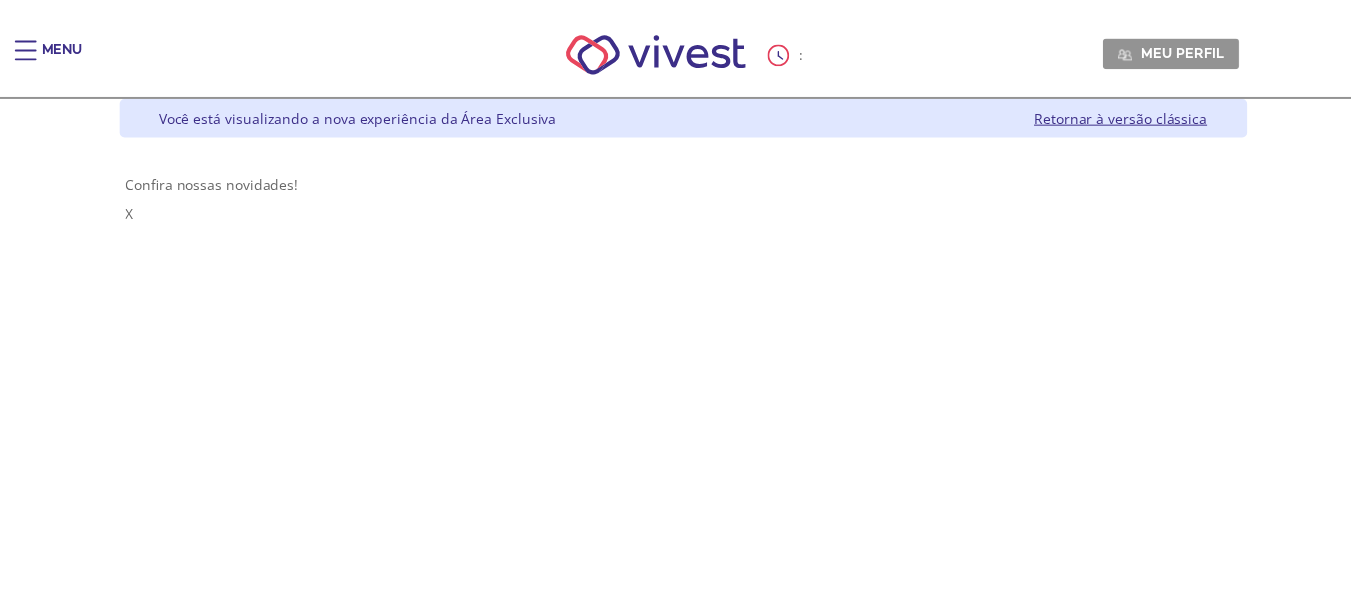 scroll, scrollTop: 0, scrollLeft: 0, axis: both 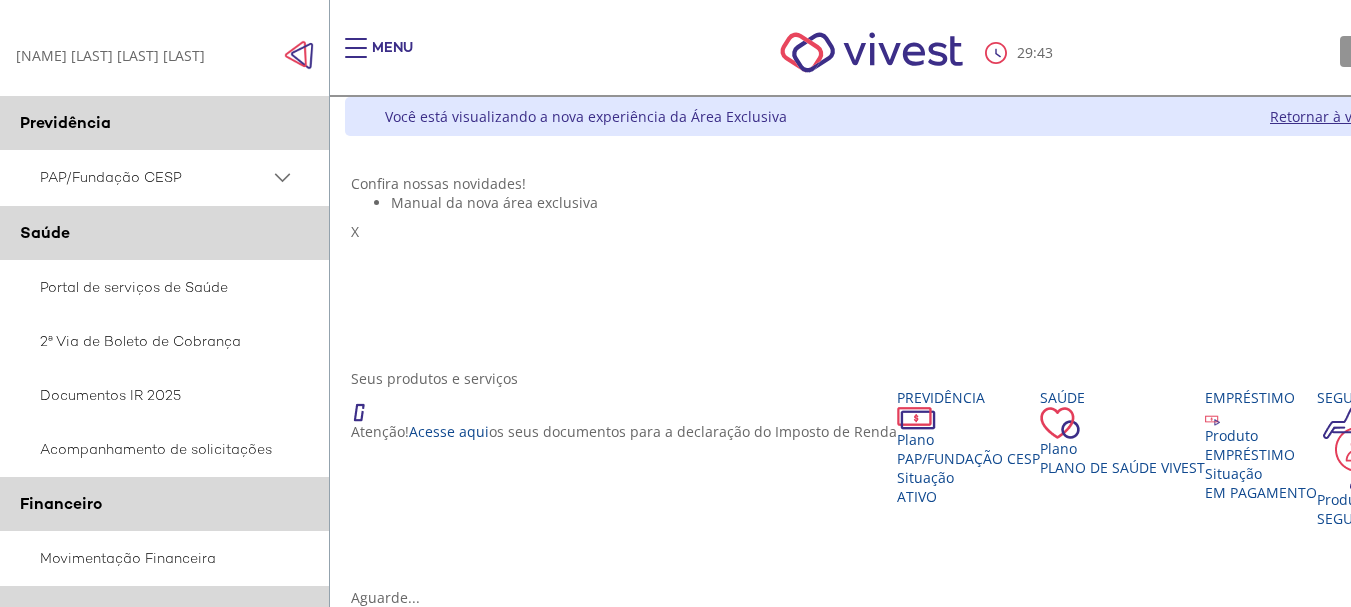 click on "PAP/Fundação CESP" at bounding box center [155, 177] 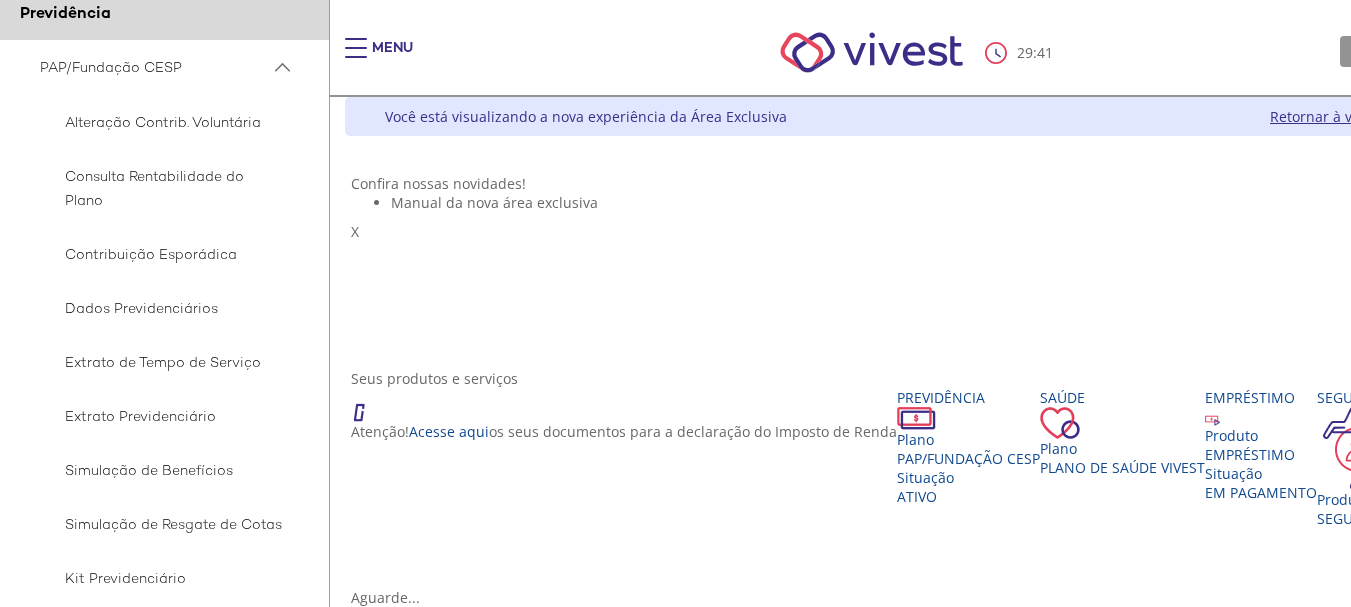 scroll, scrollTop: 333, scrollLeft: 0, axis: vertical 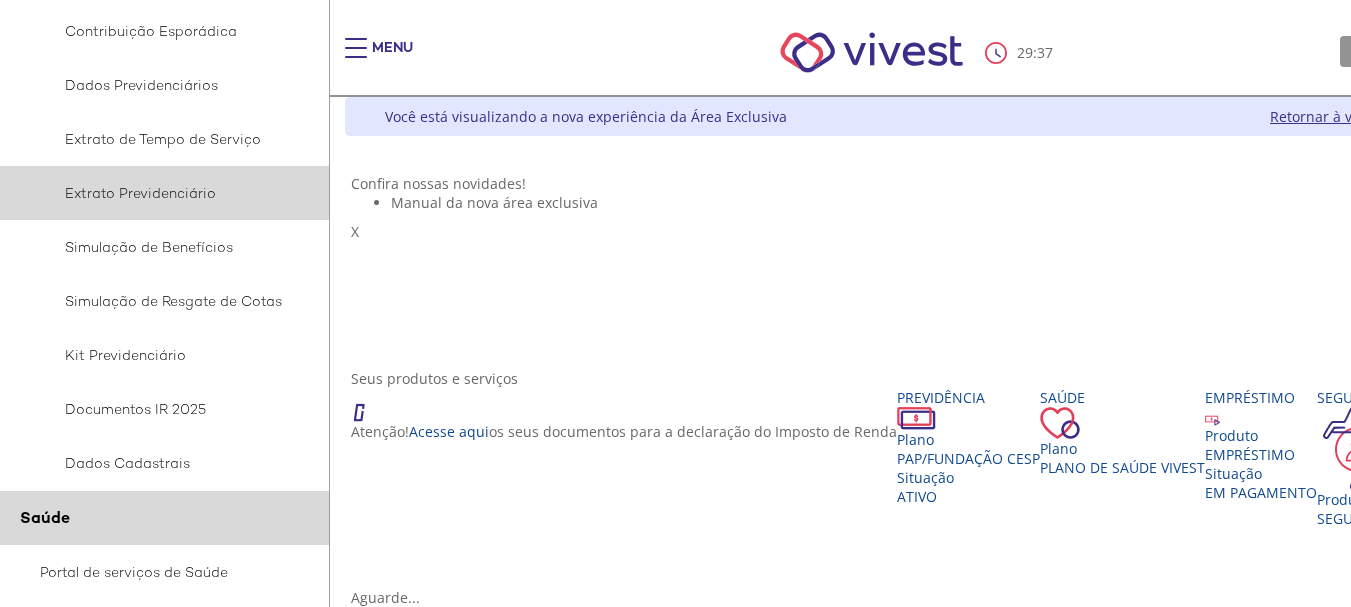click on "Extrato Previdenciário" at bounding box center (161, 193) 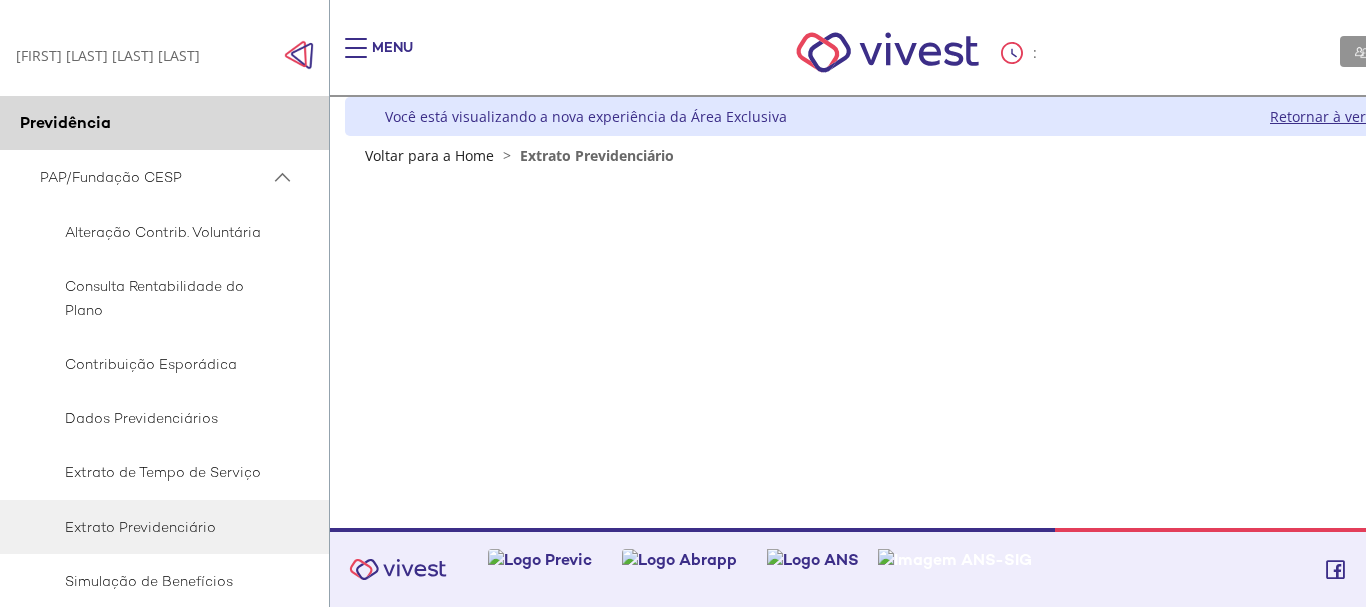 scroll, scrollTop: 0, scrollLeft: 0, axis: both 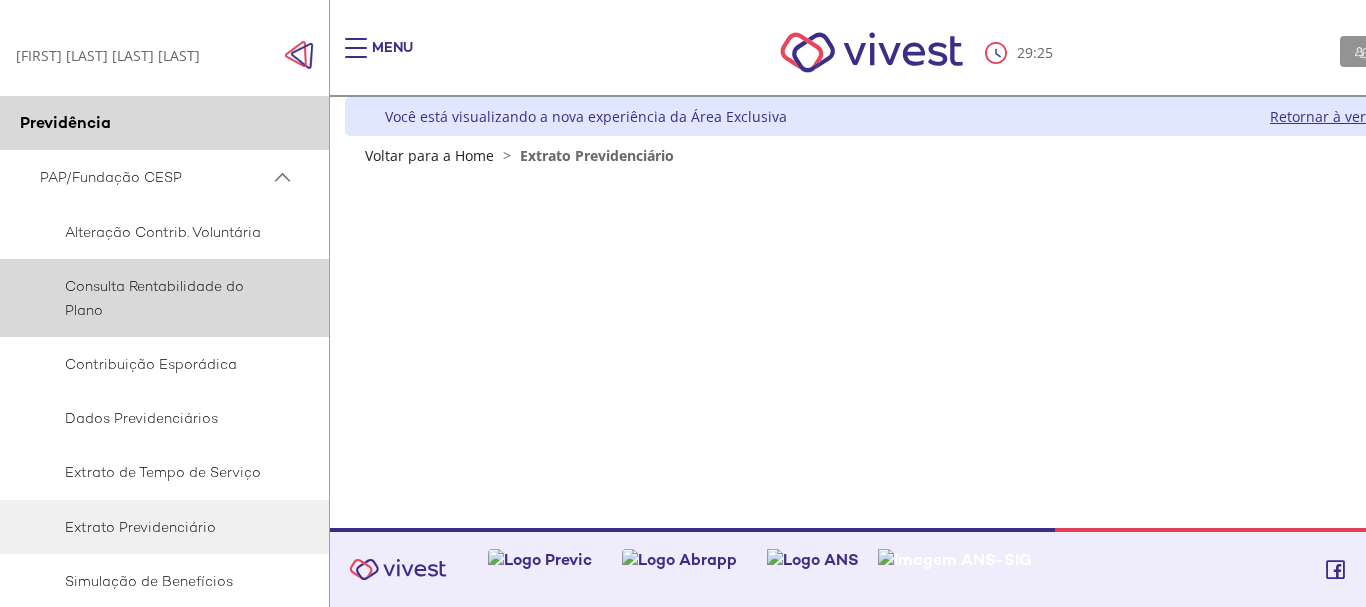 click on "Consulta Rentabilidade do Plano" at bounding box center (161, 298) 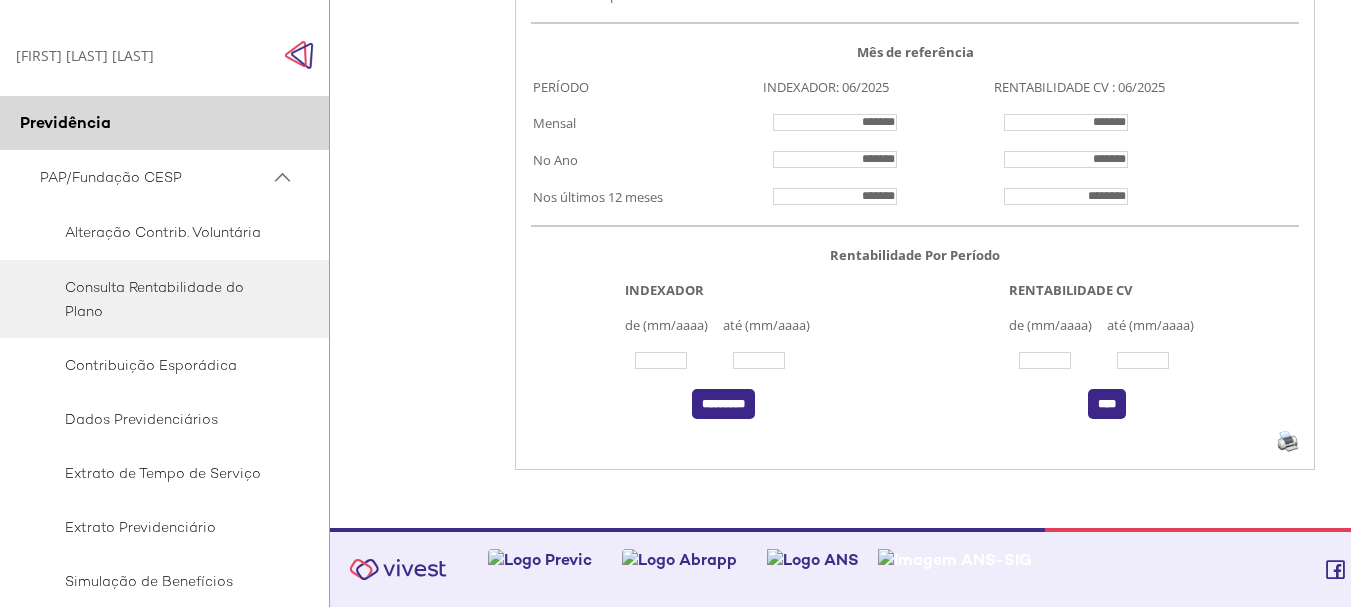scroll, scrollTop: 351, scrollLeft: 0, axis: vertical 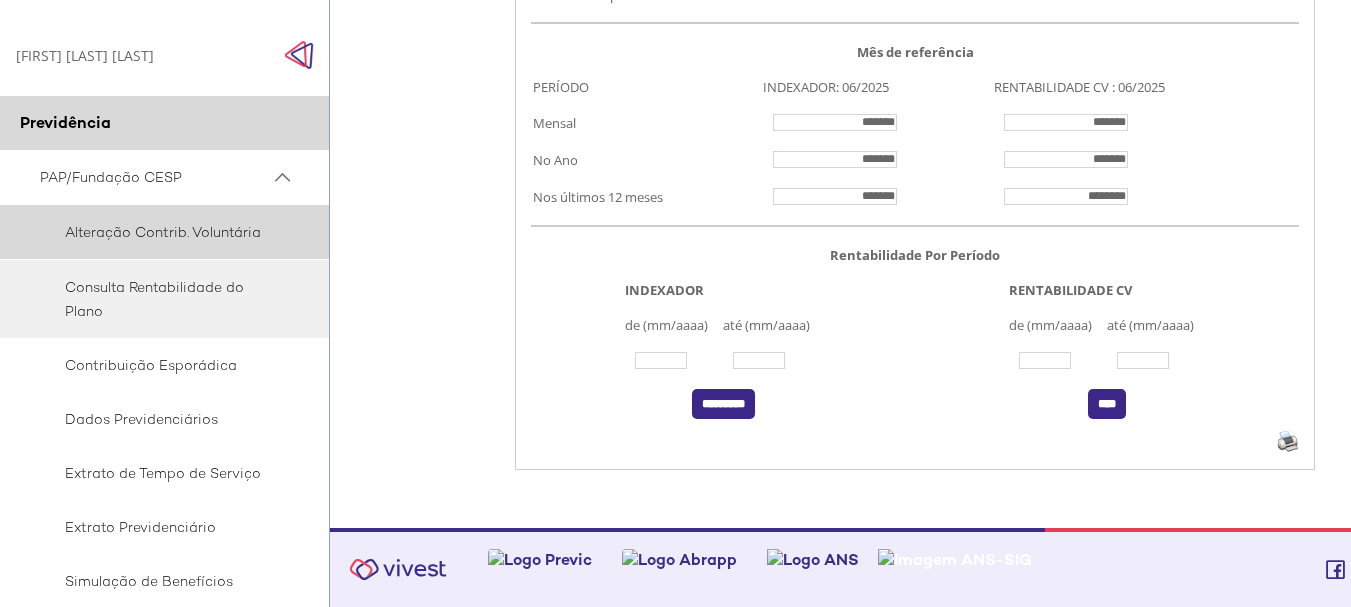 click on "Alteração Contrib. Voluntária" at bounding box center [161, 232] 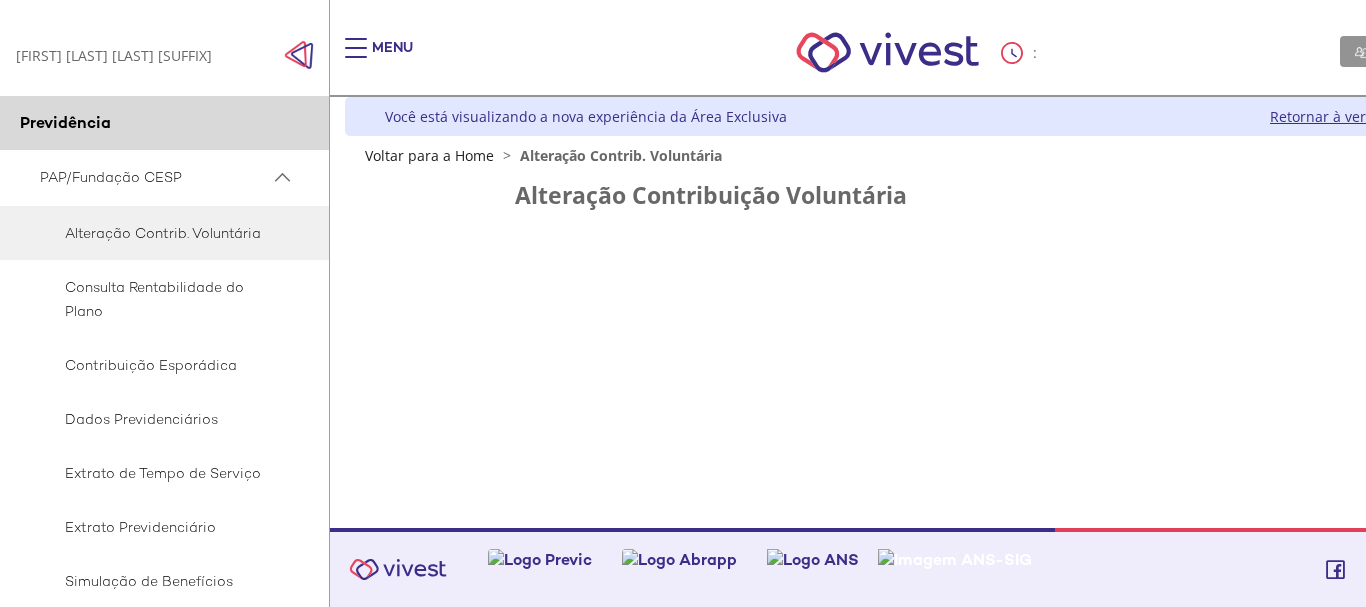 scroll, scrollTop: 0, scrollLeft: 0, axis: both 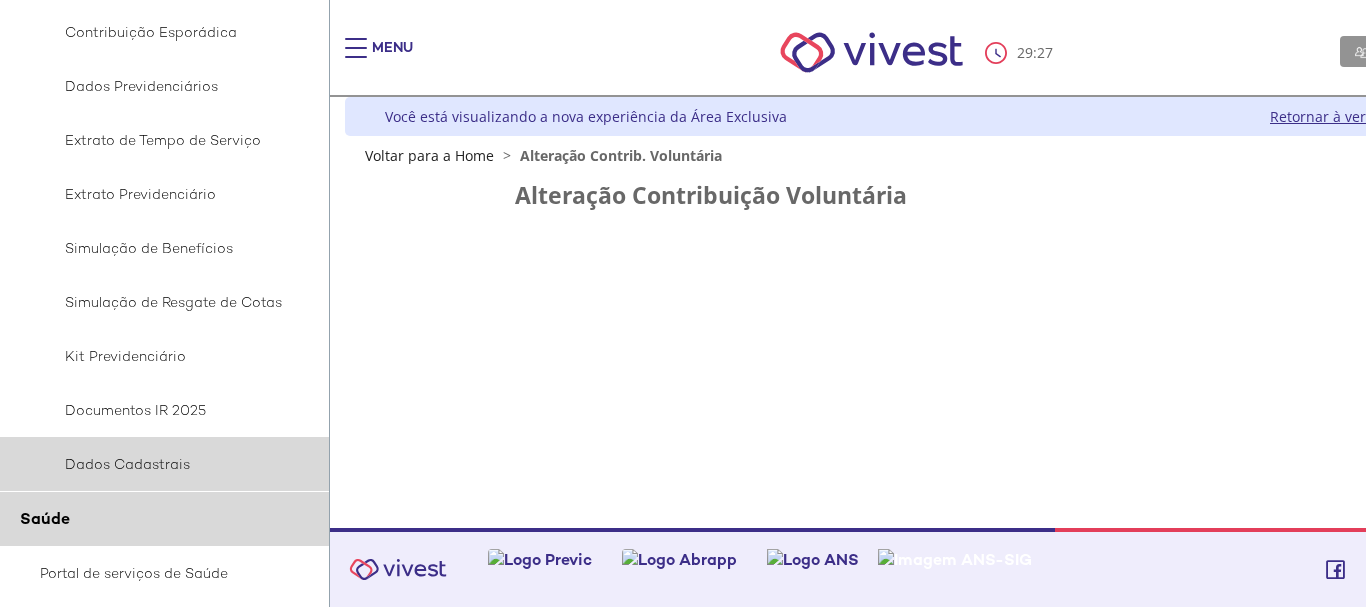 click on "Dados Cadastrais" at bounding box center (161, 464) 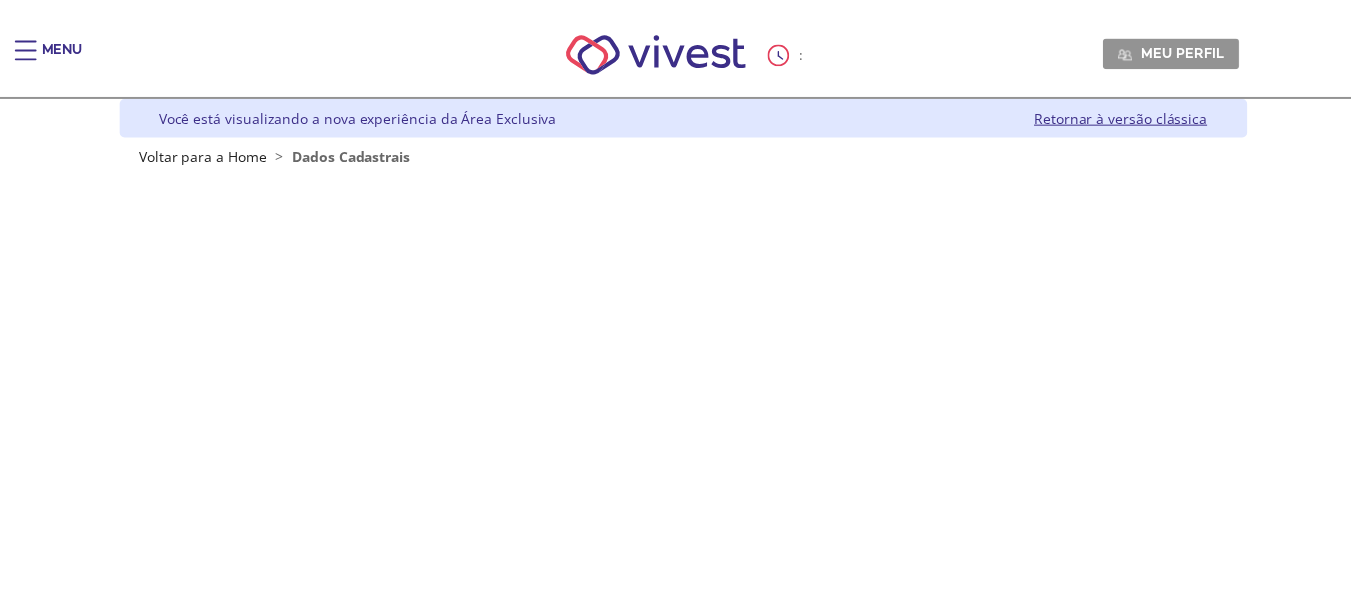 scroll, scrollTop: 0, scrollLeft: 0, axis: both 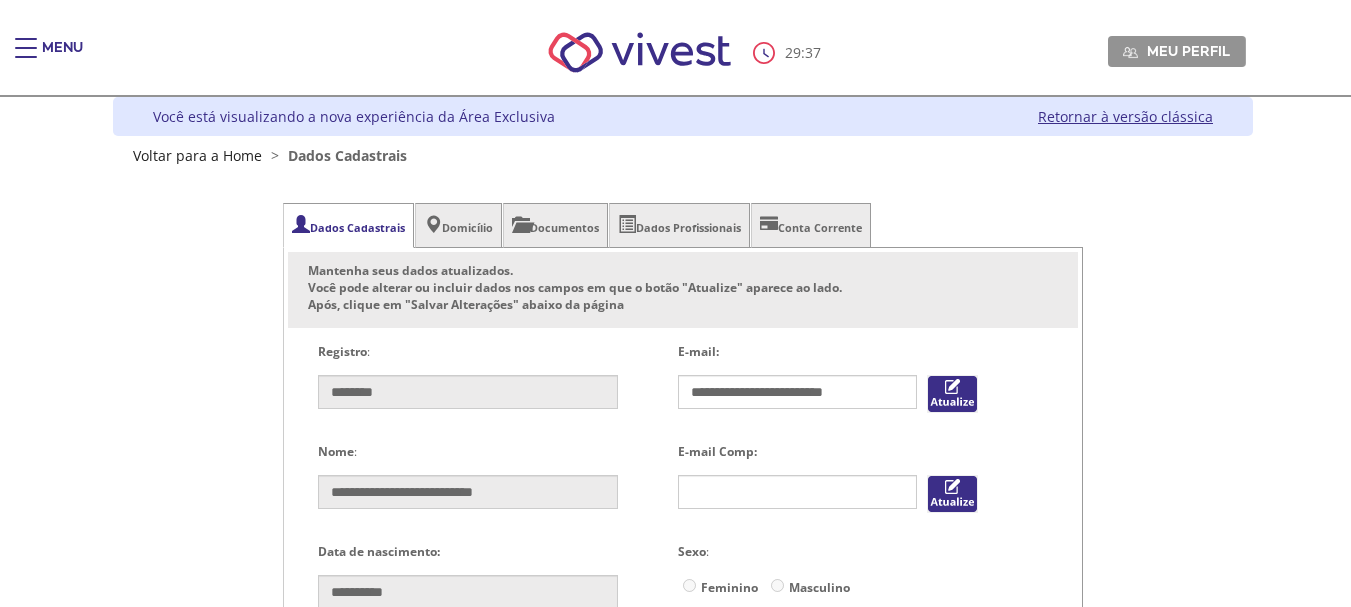 type on "**********" 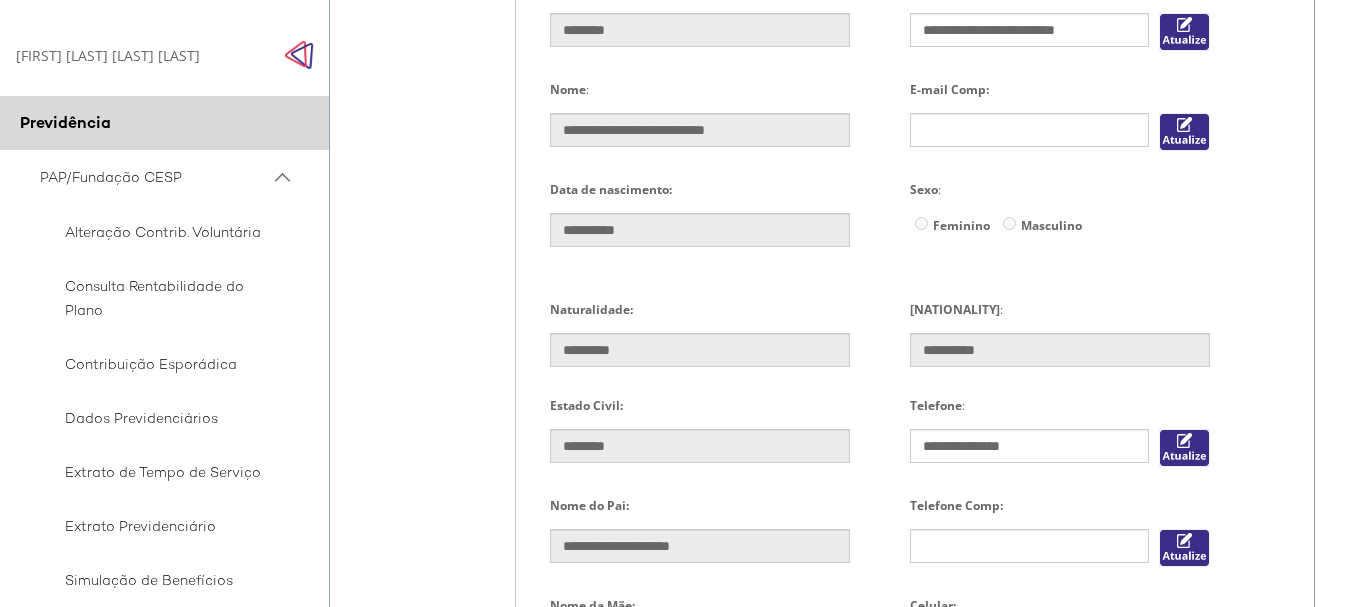 scroll, scrollTop: 167, scrollLeft: 0, axis: vertical 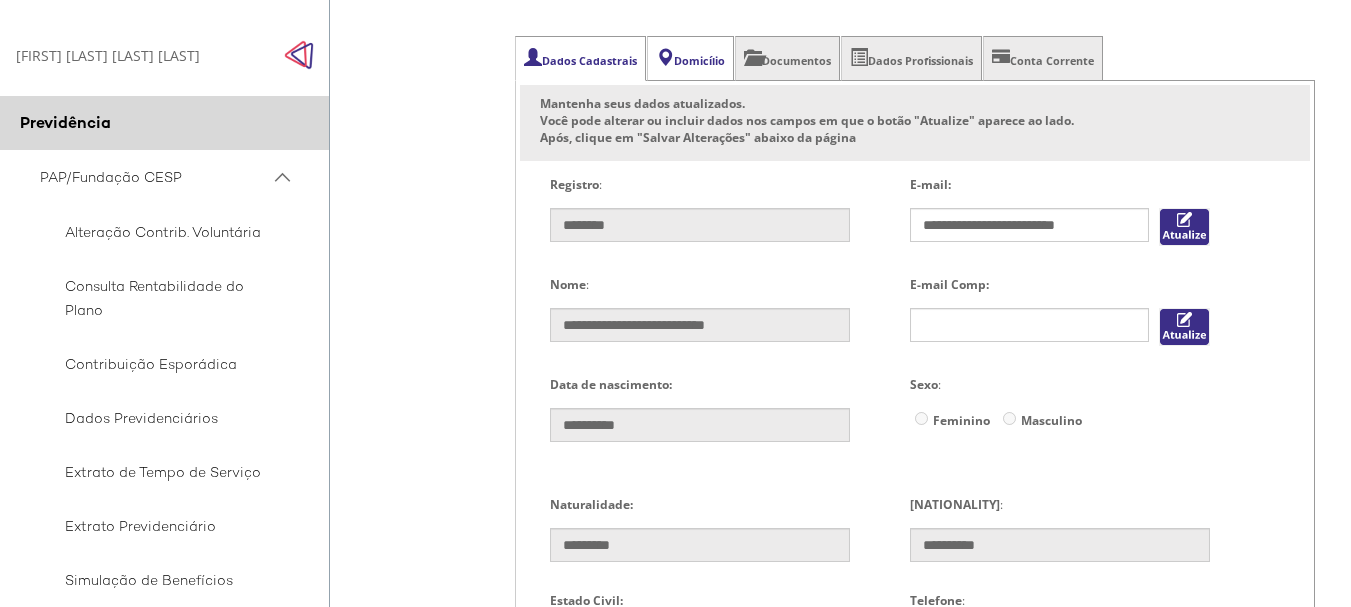 click on "Domicílio" at bounding box center [690, 58] 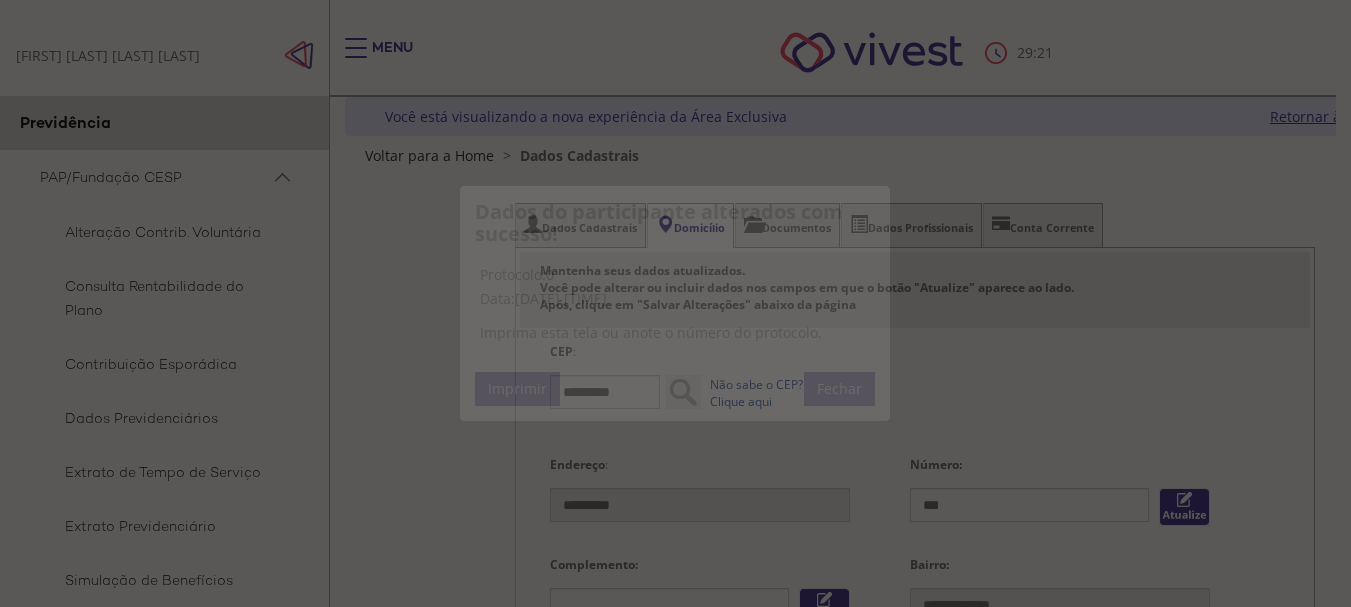 scroll, scrollTop: 0, scrollLeft: 0, axis: both 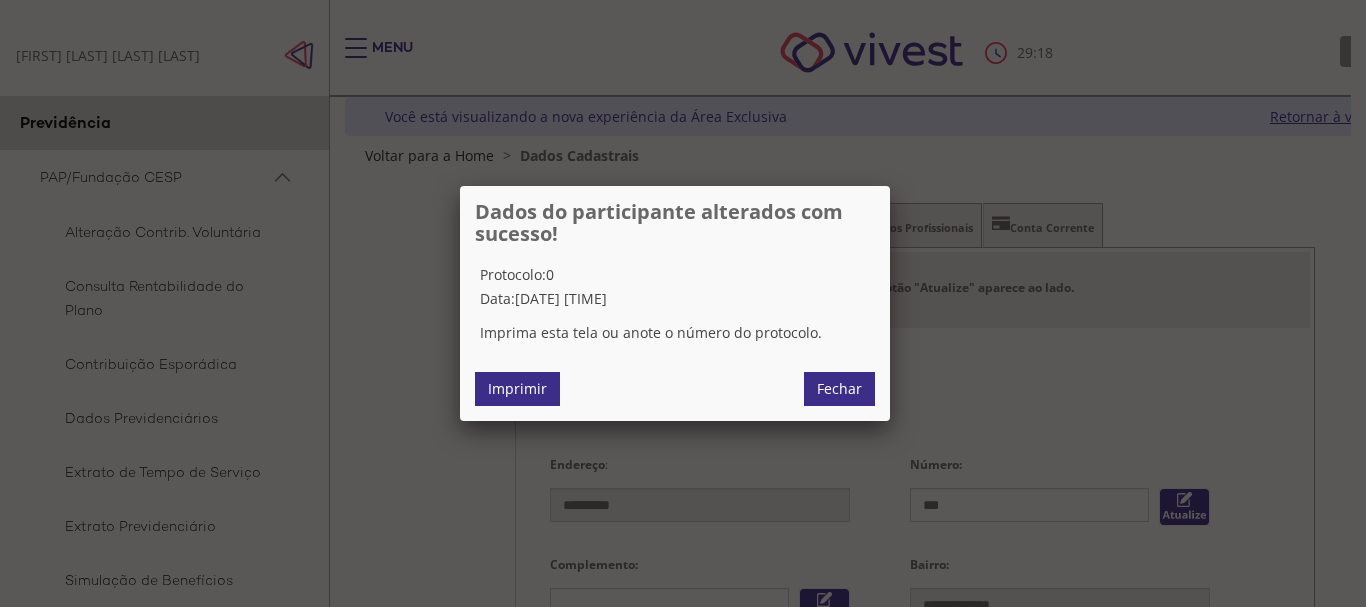 click on "Fechar" at bounding box center [839, 389] 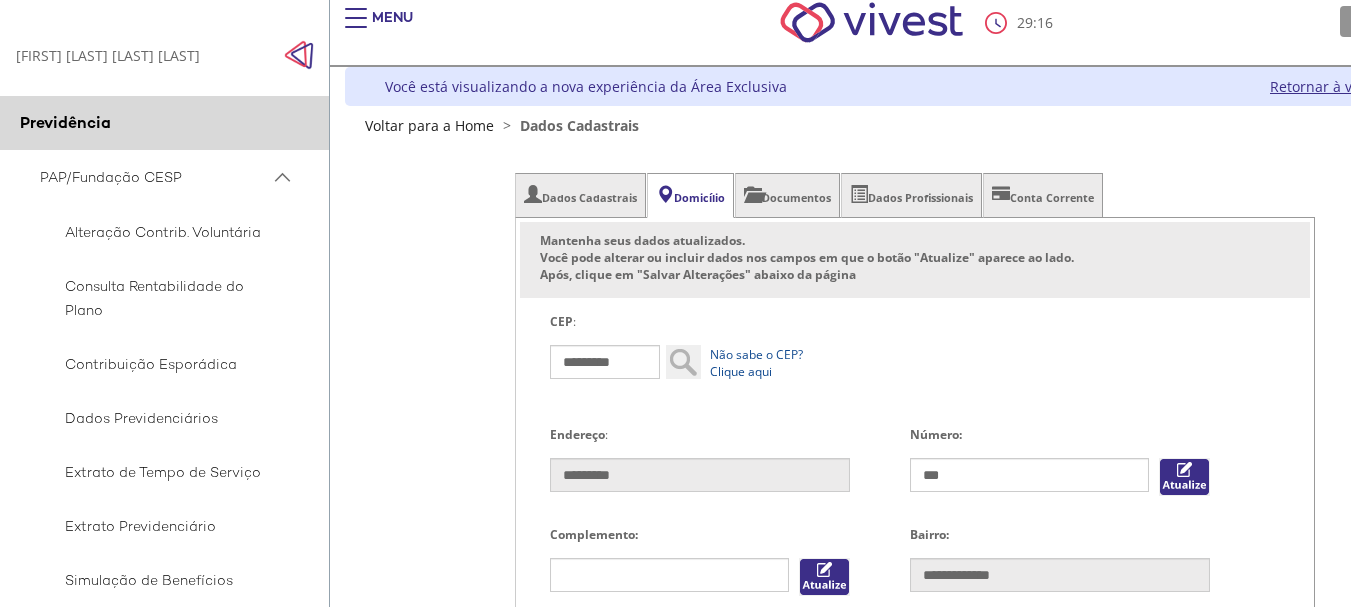 scroll, scrollTop: 429, scrollLeft: 0, axis: vertical 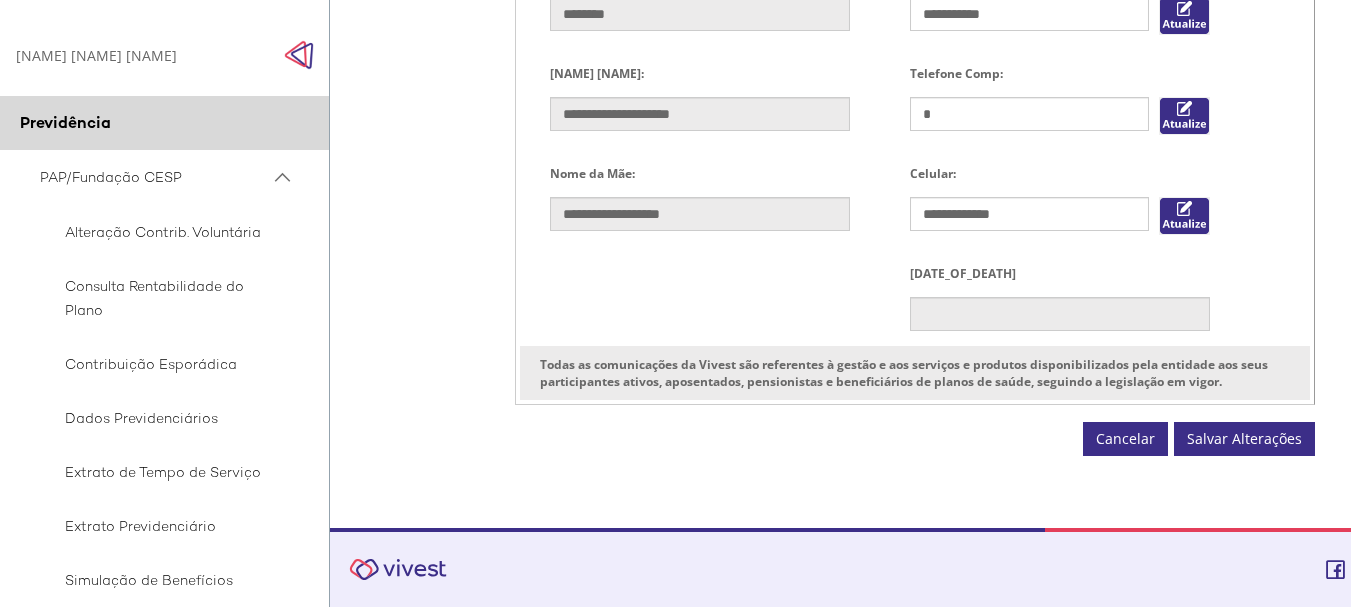 type on "**********" 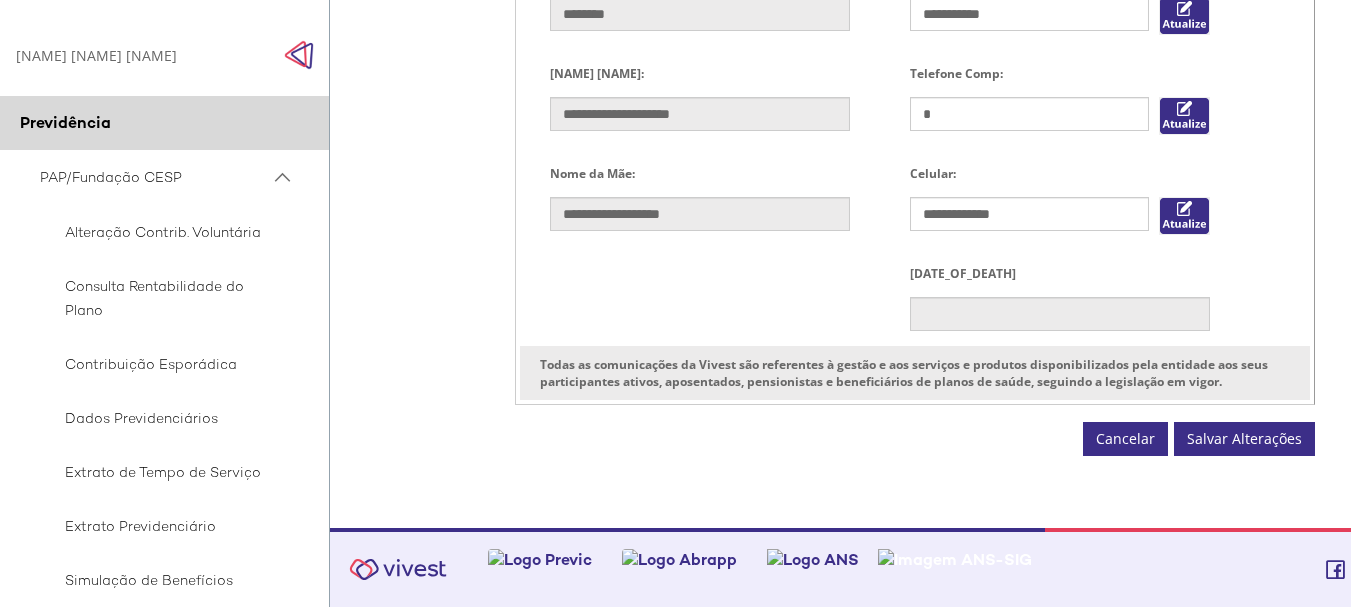 type 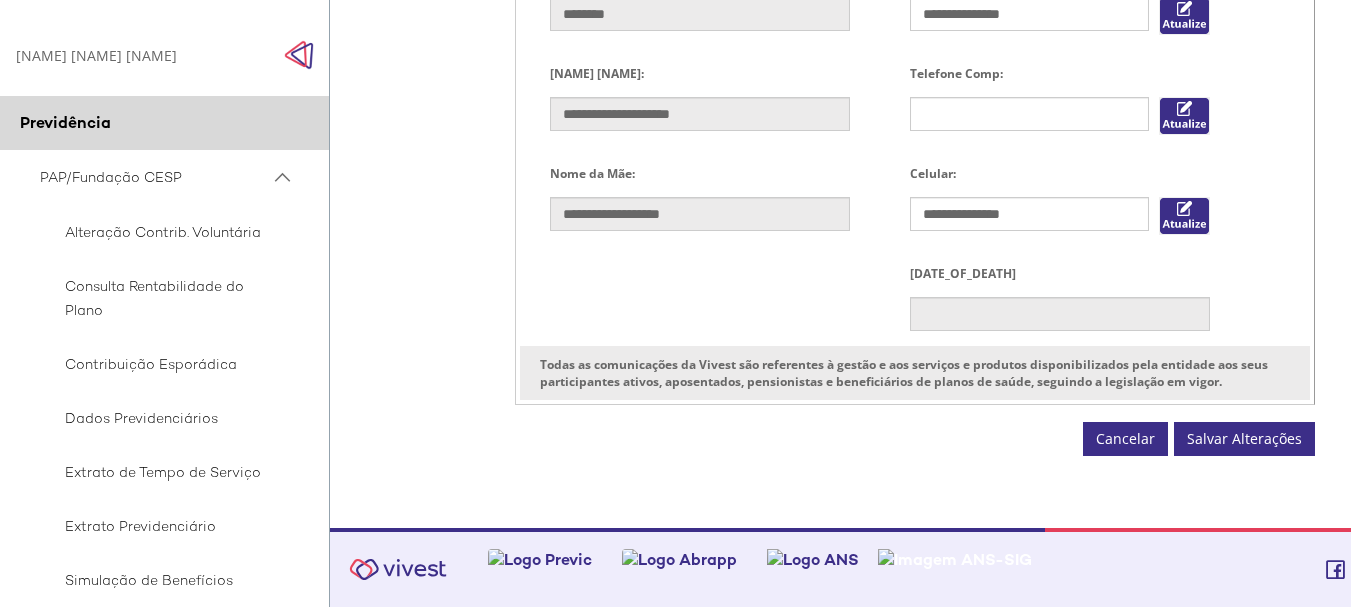 scroll, scrollTop: 0, scrollLeft: 0, axis: both 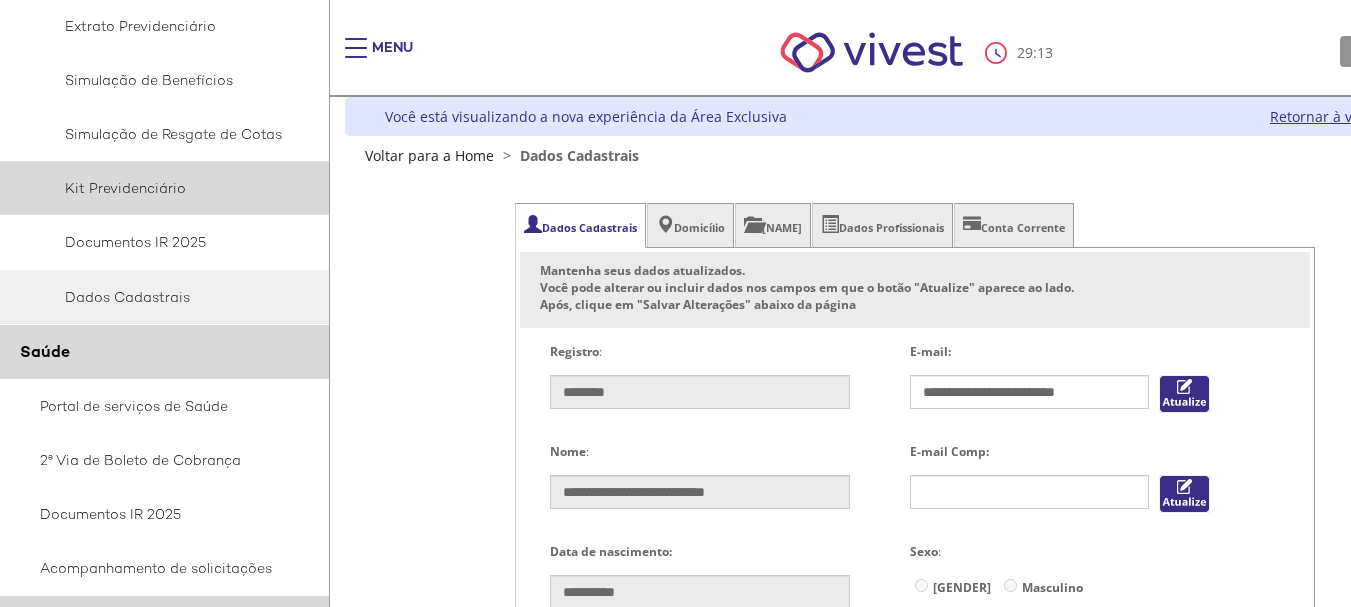 click on "Kit Previdenciário" at bounding box center (161, 188) 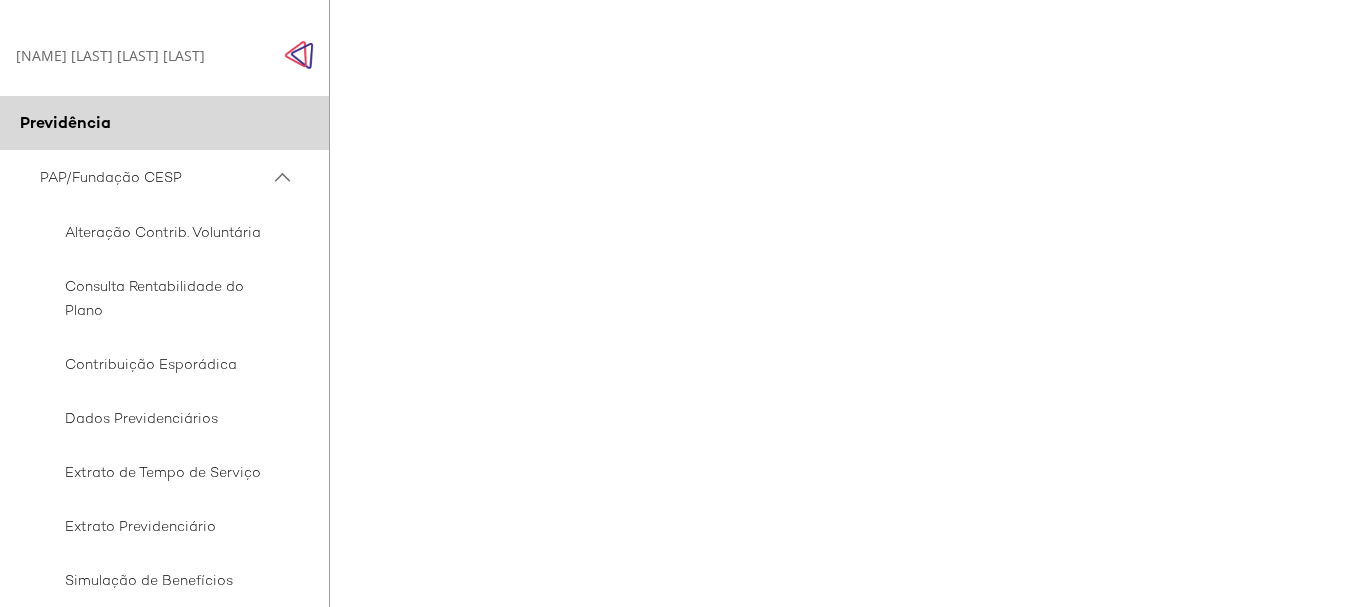 scroll, scrollTop: 530, scrollLeft: 0, axis: vertical 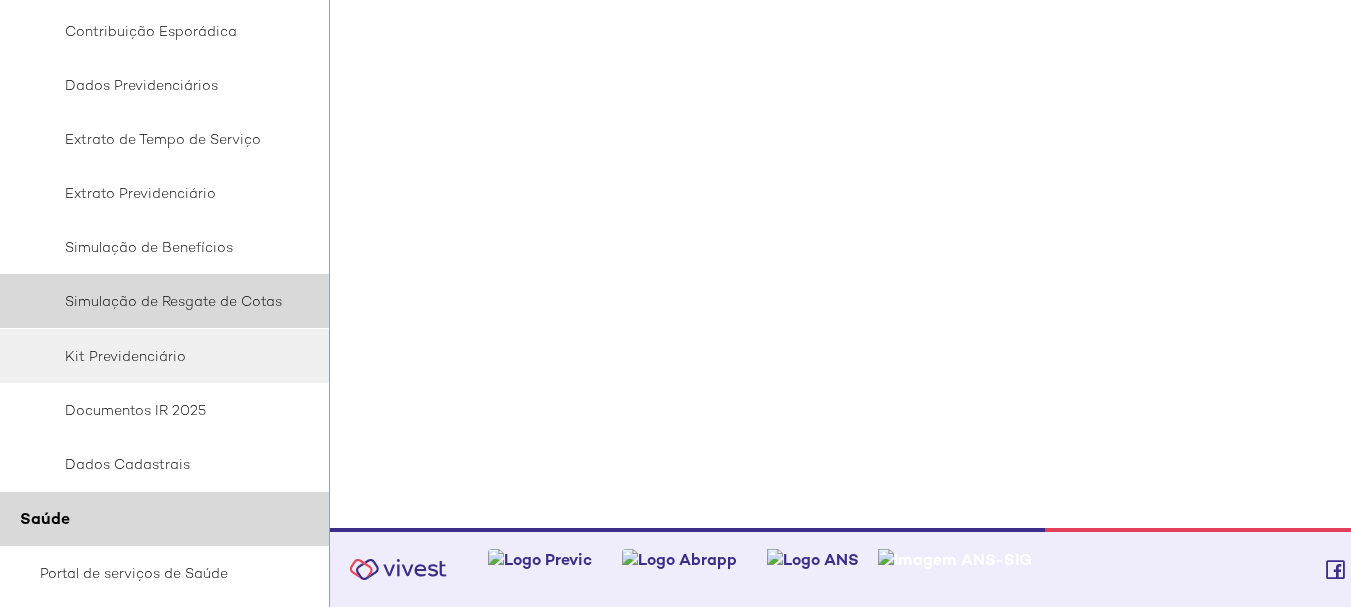 click on "Simulação de Resgate de Cotas" at bounding box center [161, 301] 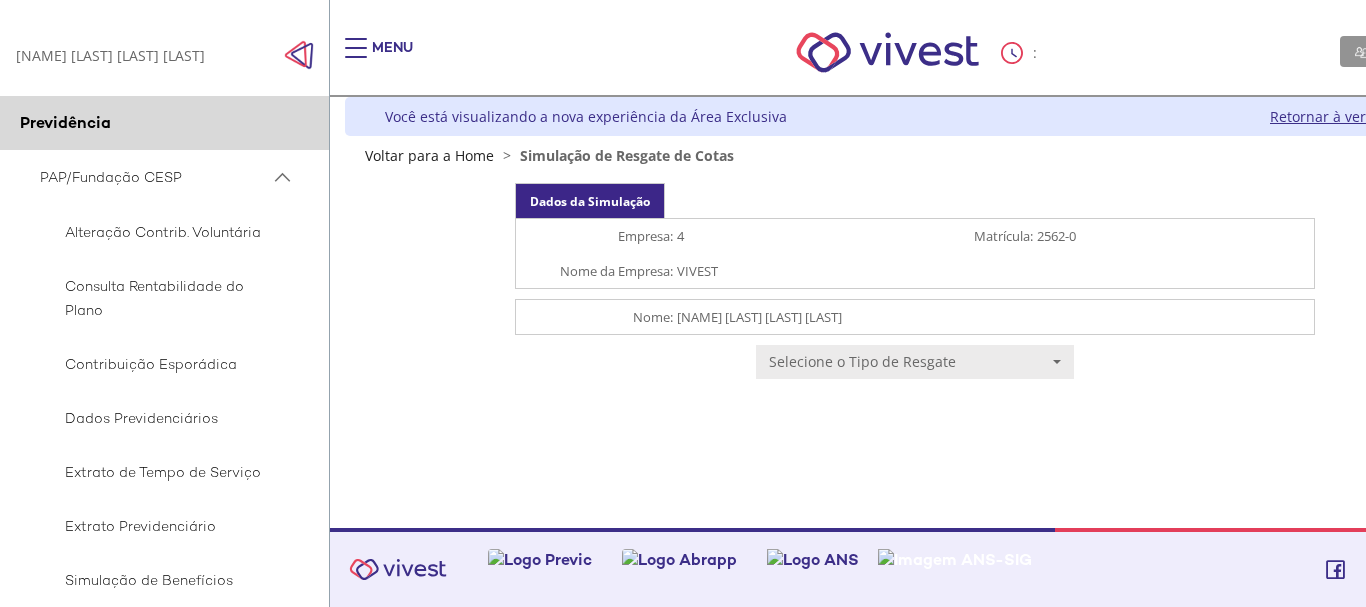 scroll, scrollTop: 0, scrollLeft: 0, axis: both 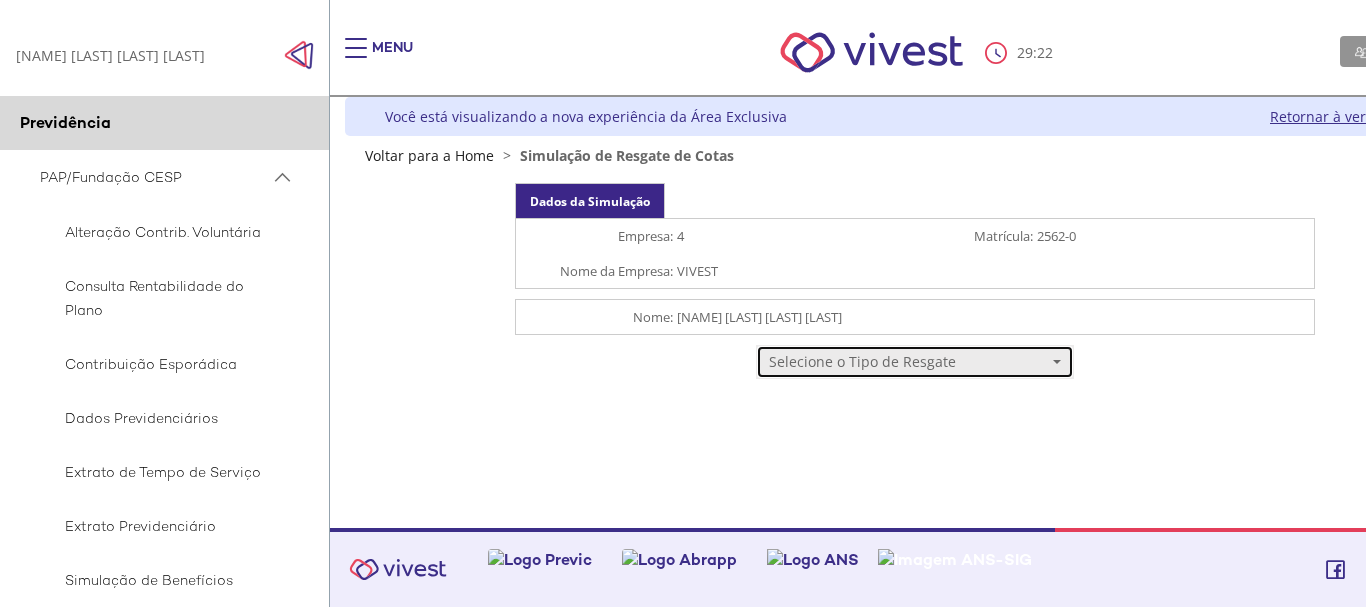 click on "Selecione o Tipo de Resgate" at bounding box center (908, 362) 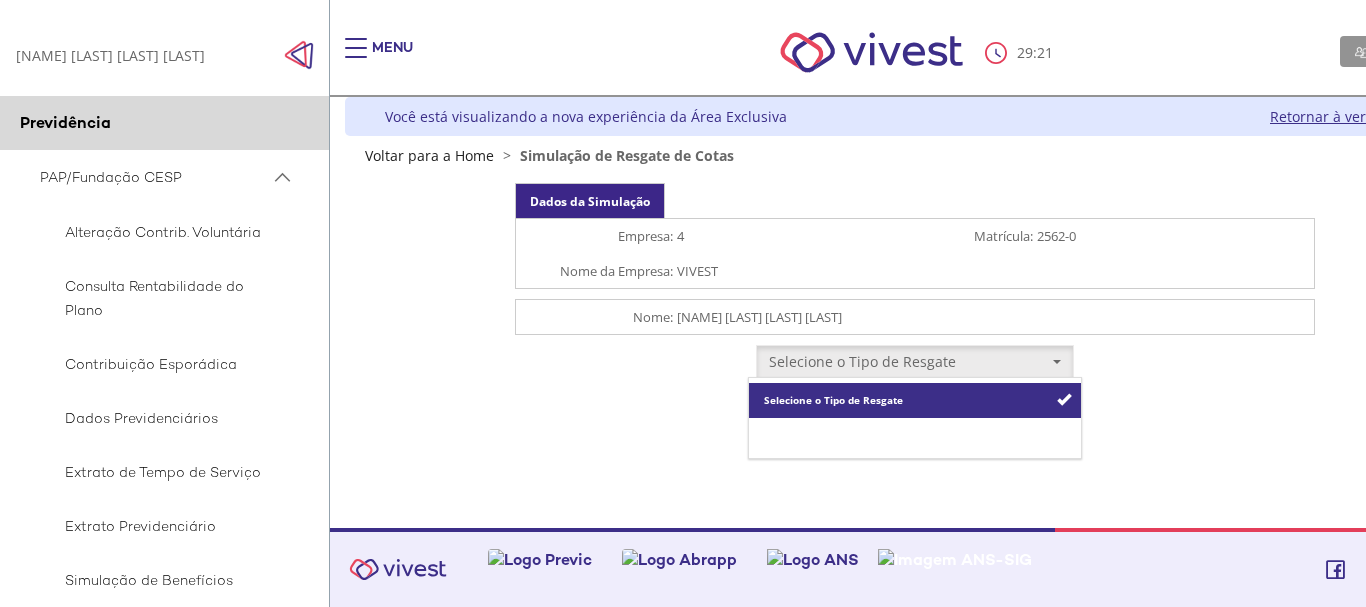 click on "Resgate Total" at bounding box center (914, 435) 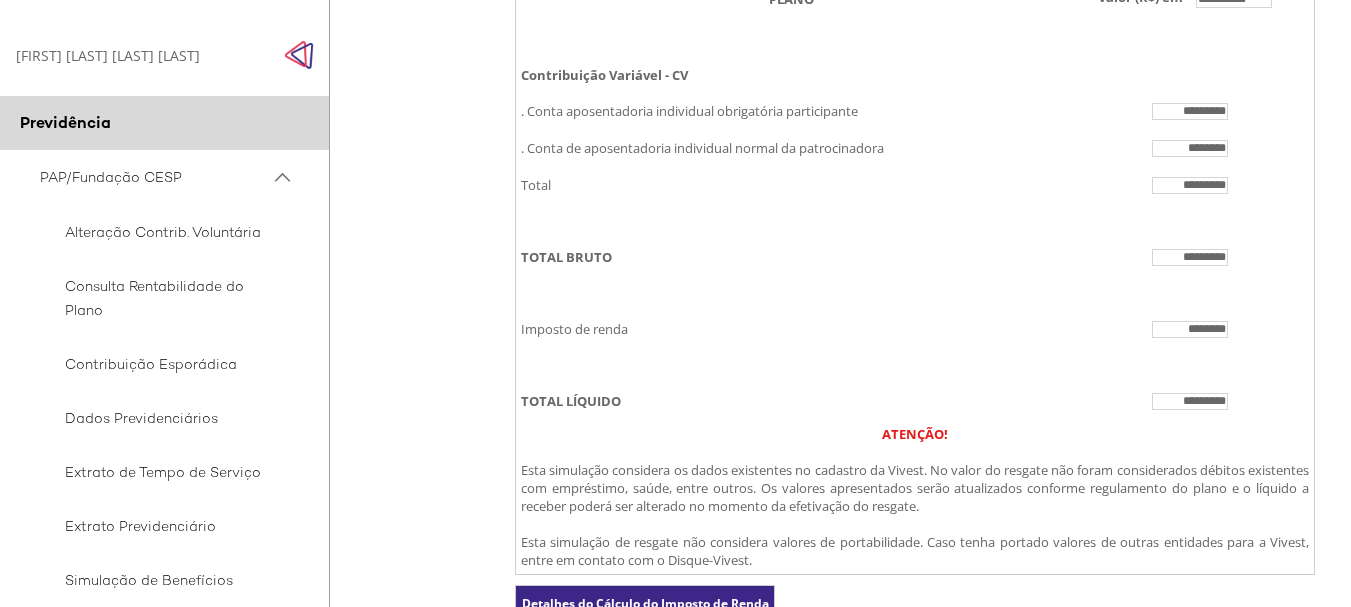 scroll, scrollTop: 516, scrollLeft: 0, axis: vertical 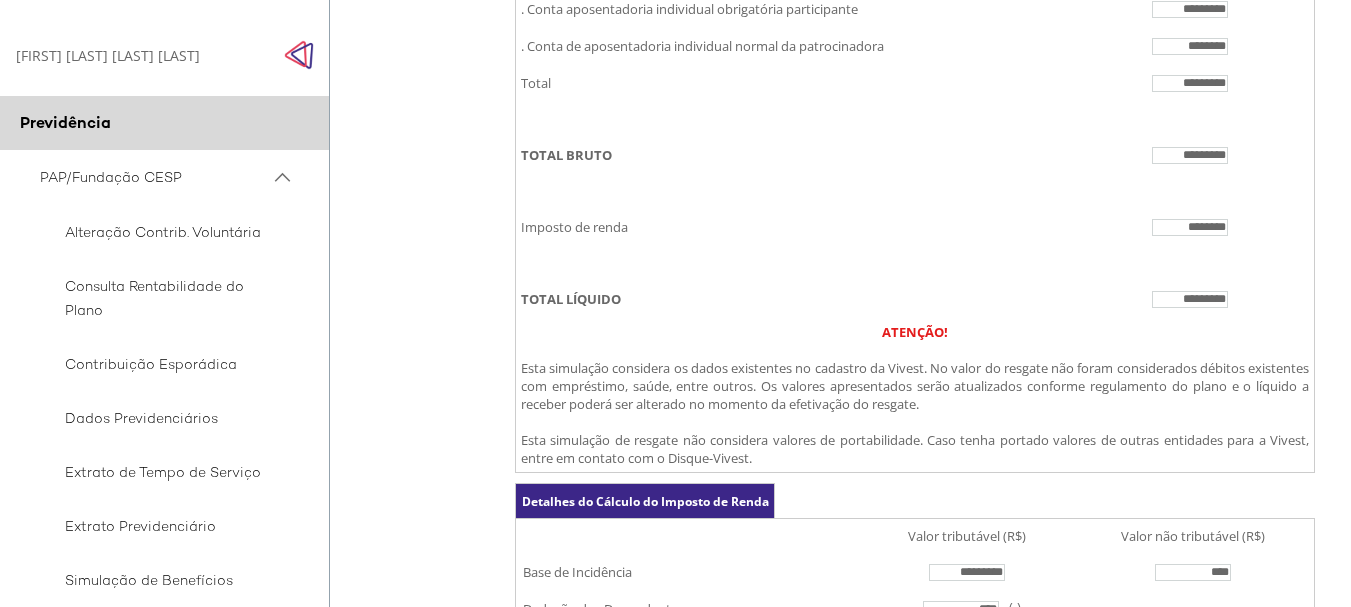 drag, startPoint x: 1185, startPoint y: 252, endPoint x: 1241, endPoint y: 250, distance: 56.0357 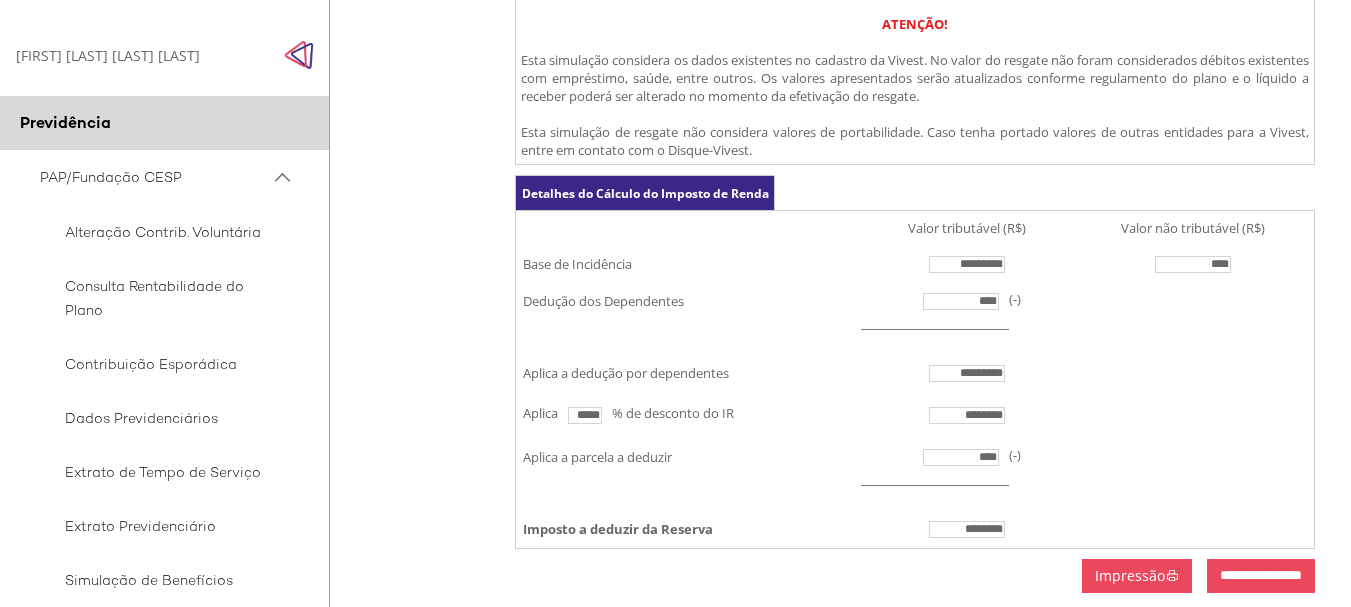 scroll, scrollTop: 979, scrollLeft: 0, axis: vertical 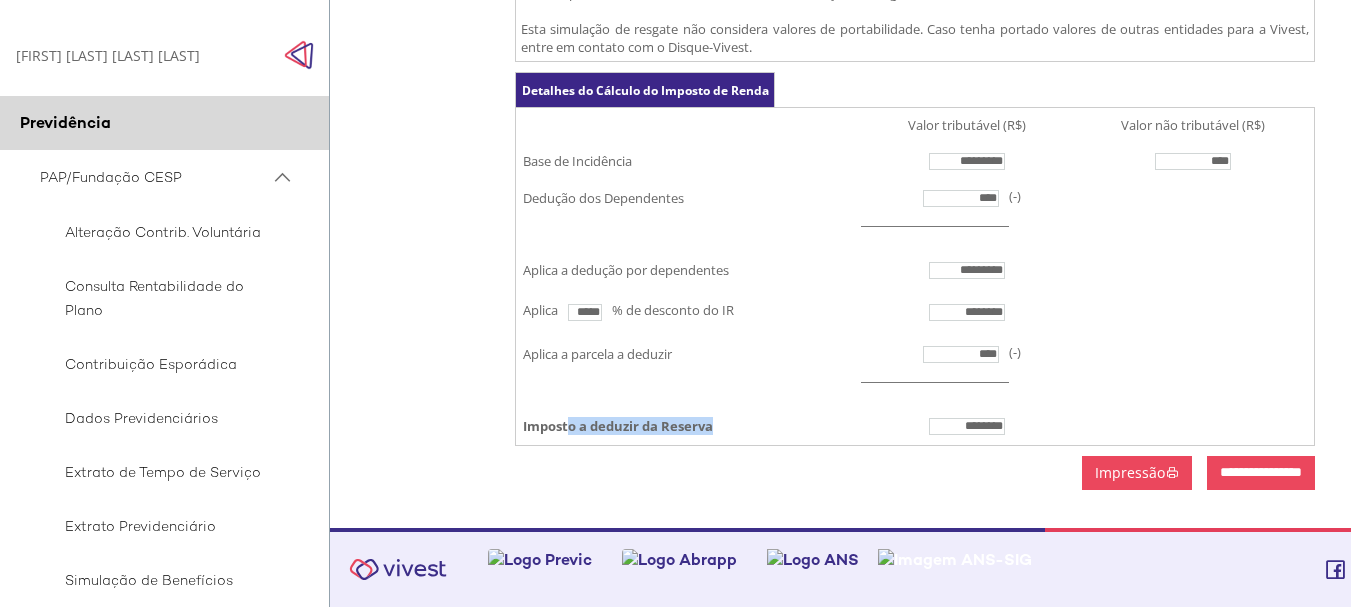 drag, startPoint x: 570, startPoint y: 431, endPoint x: 748, endPoint y: 425, distance: 178.10109 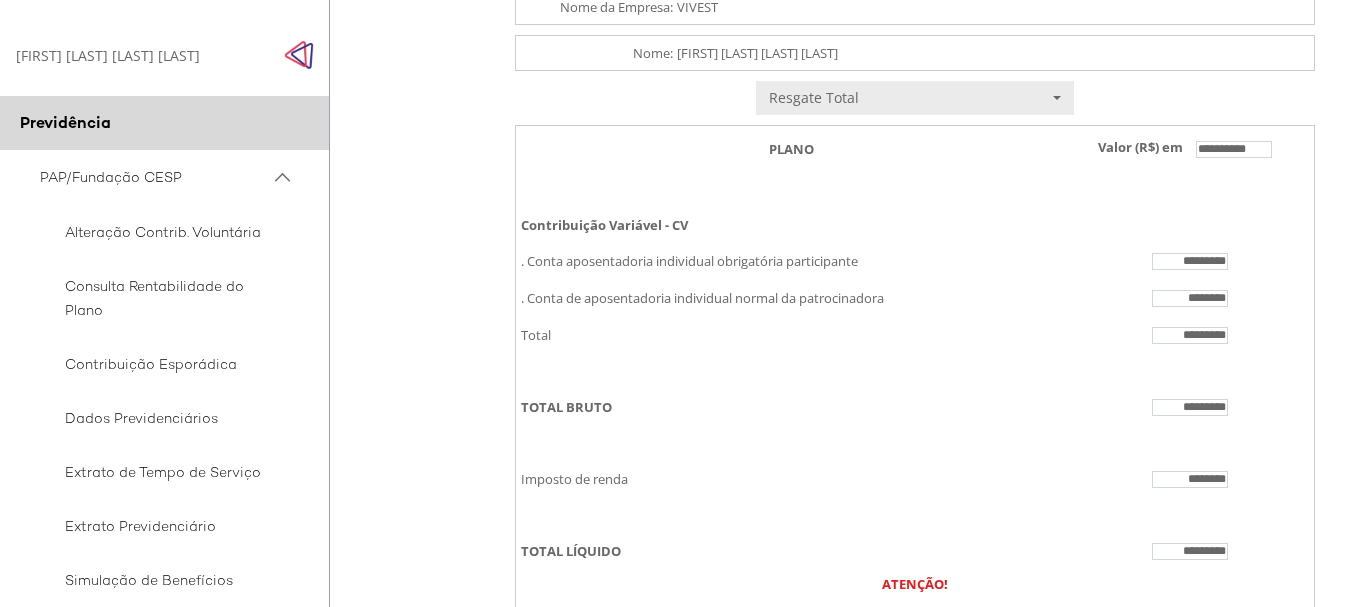scroll, scrollTop: 312, scrollLeft: 0, axis: vertical 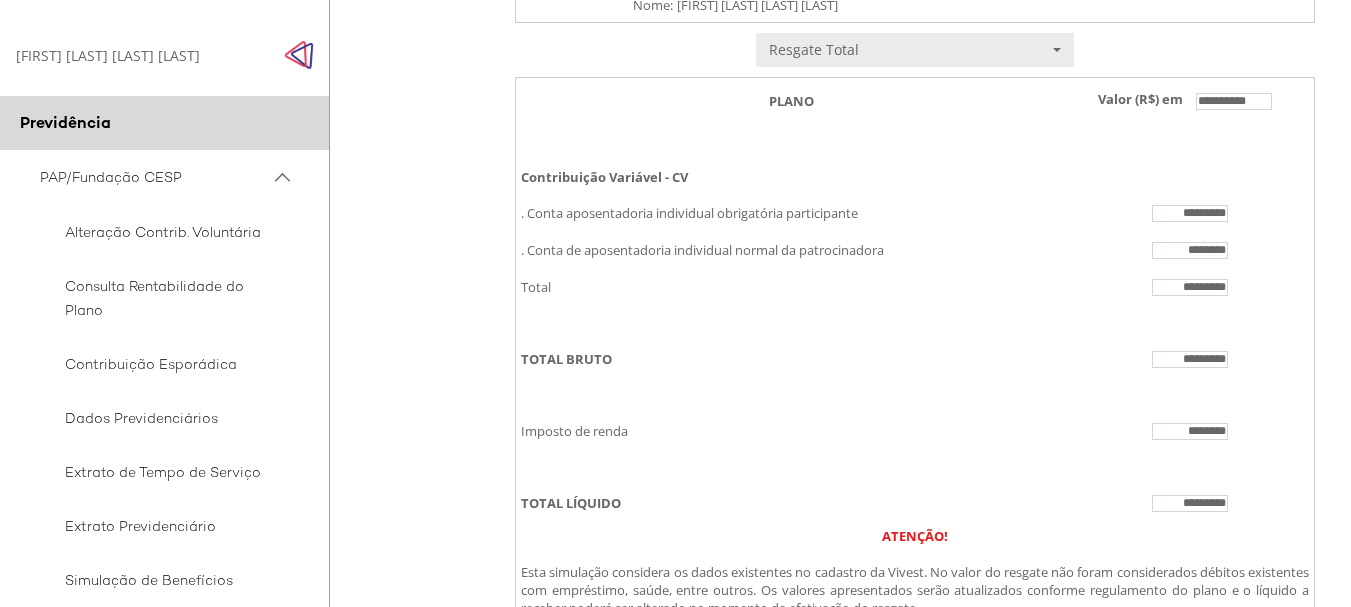 drag, startPoint x: 1175, startPoint y: 450, endPoint x: 1243, endPoint y: 455, distance: 68.18358 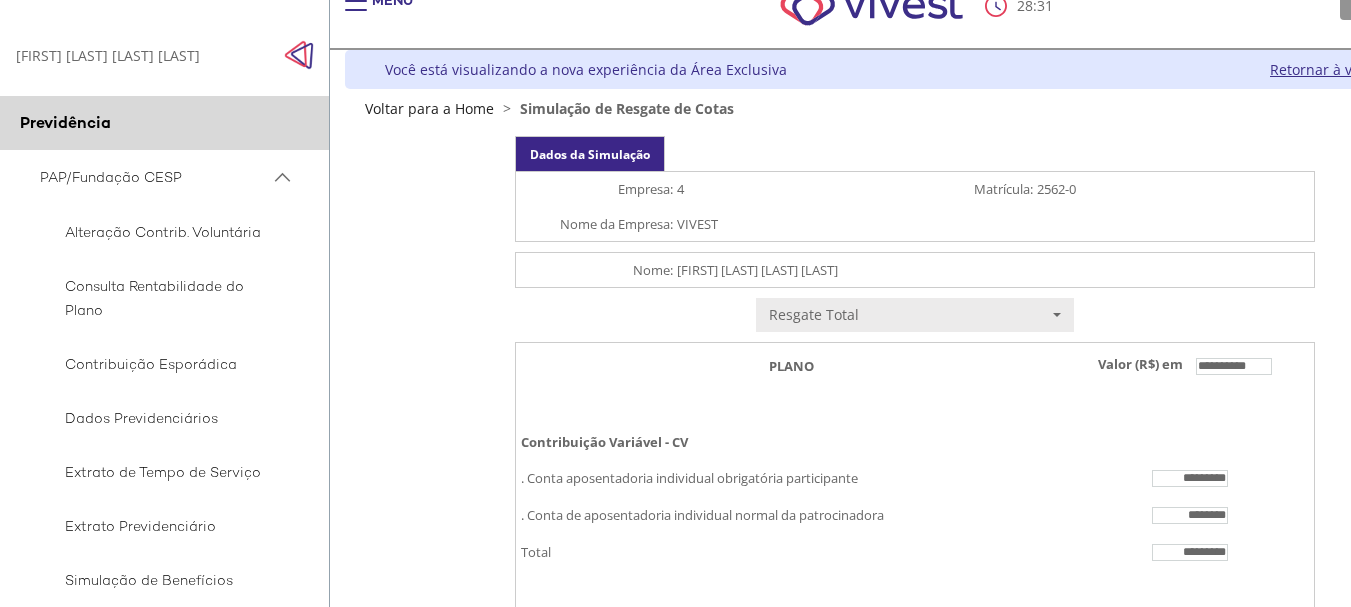 scroll, scrollTop: 0, scrollLeft: 0, axis: both 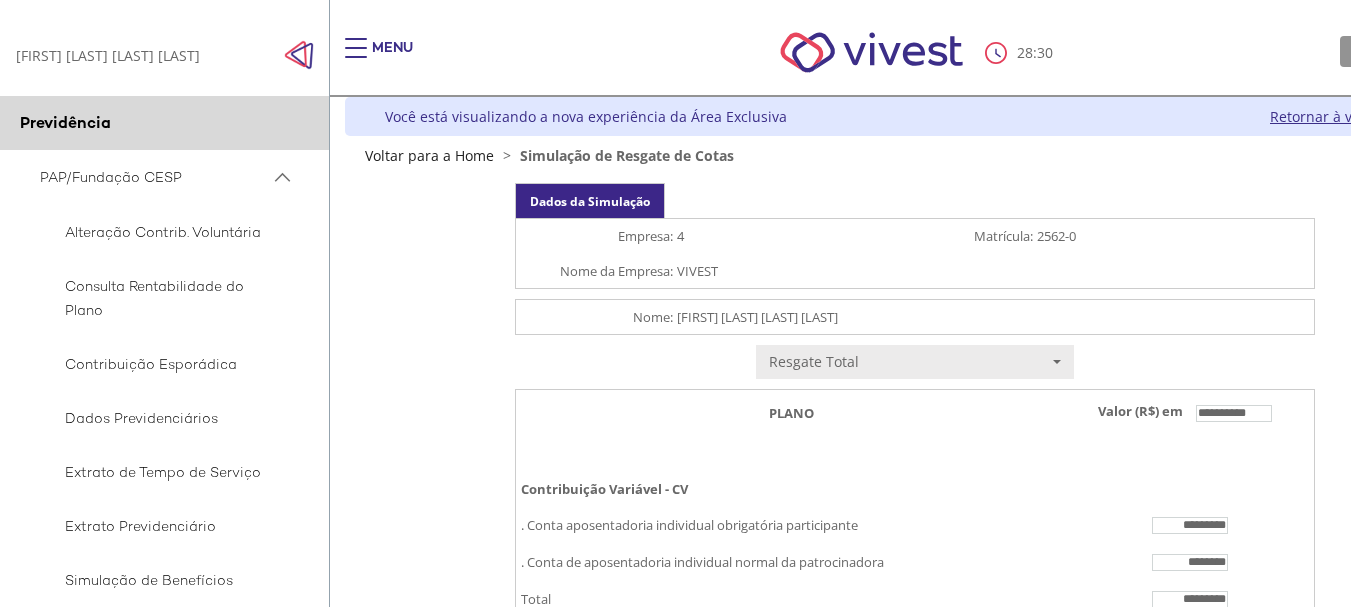 click on "Menu" at bounding box center (392, 58) 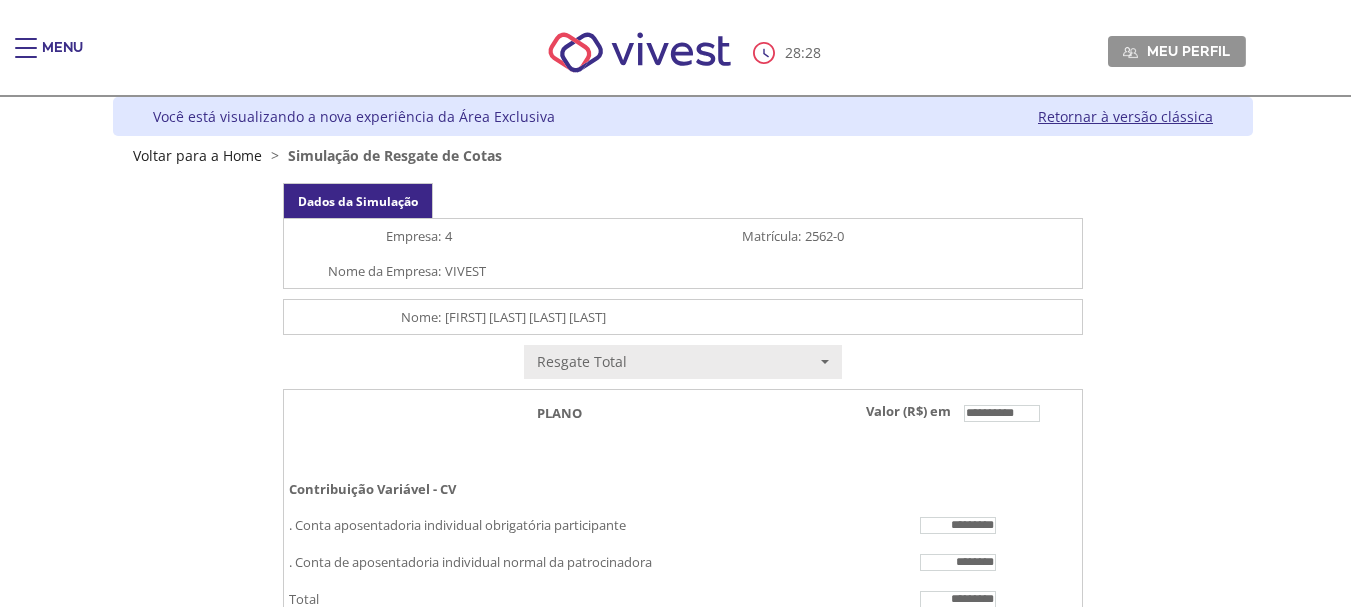 click at bounding box center (26, 58) 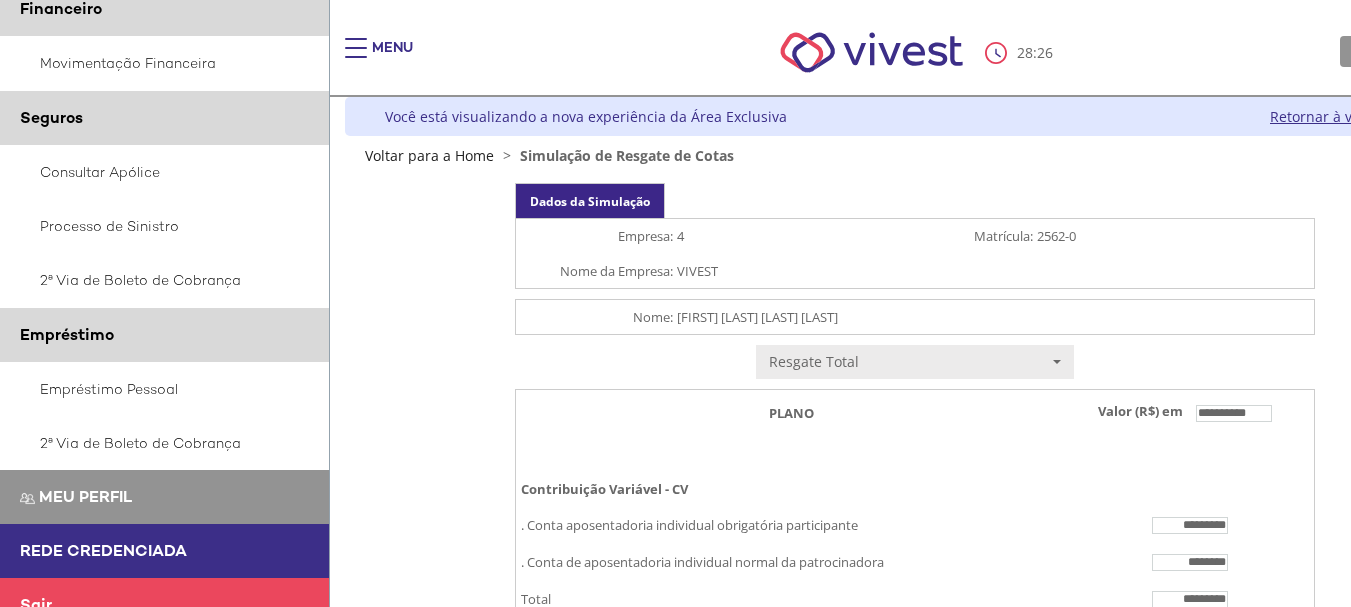 scroll, scrollTop: 1139, scrollLeft: 0, axis: vertical 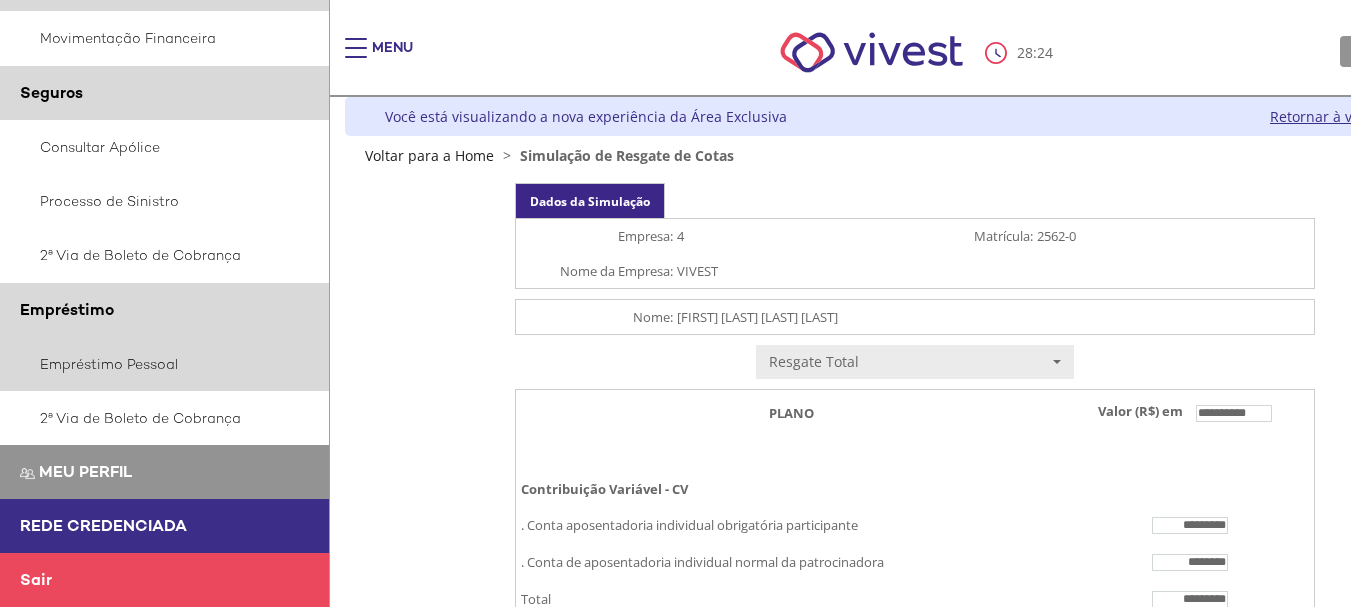 click on "Empréstimo Pessoal" at bounding box center [165, 364] 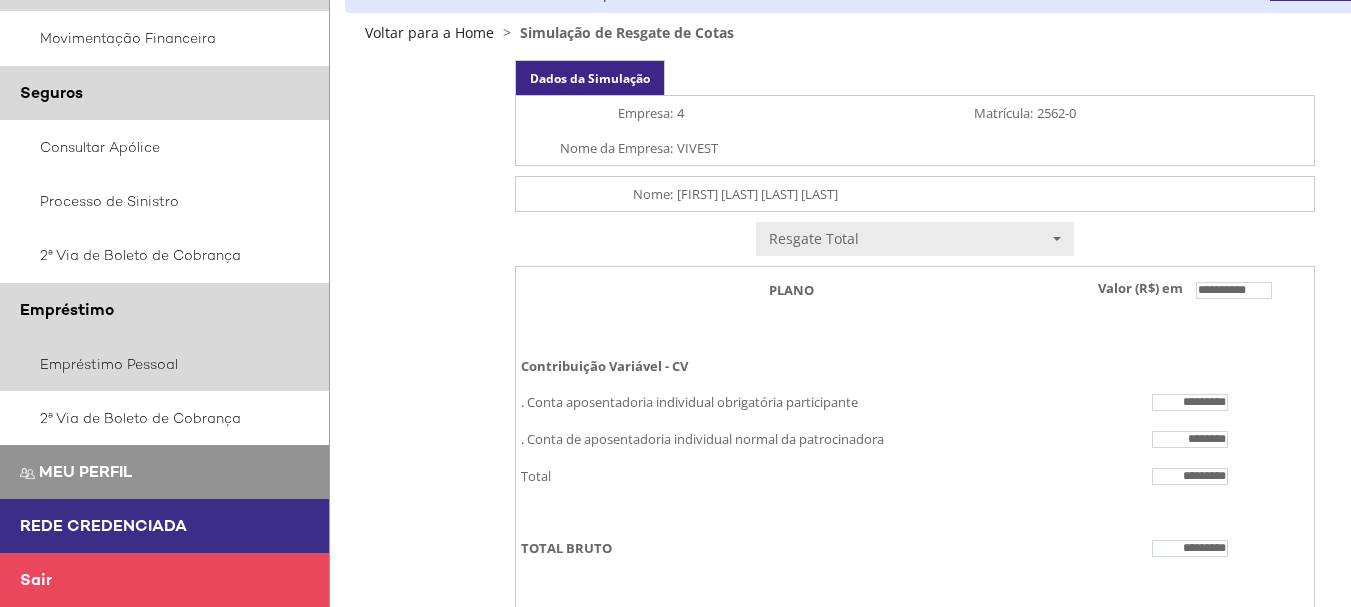 scroll, scrollTop: 167, scrollLeft: 0, axis: vertical 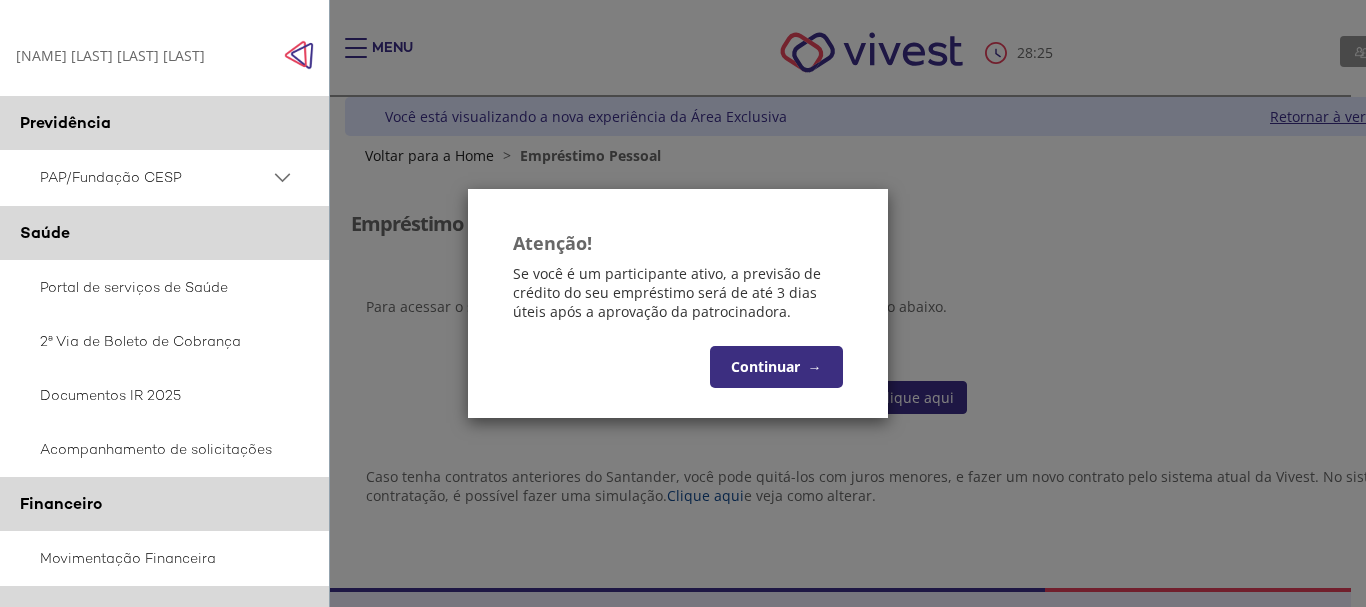 click on "Continuar  →" at bounding box center (776, 367) 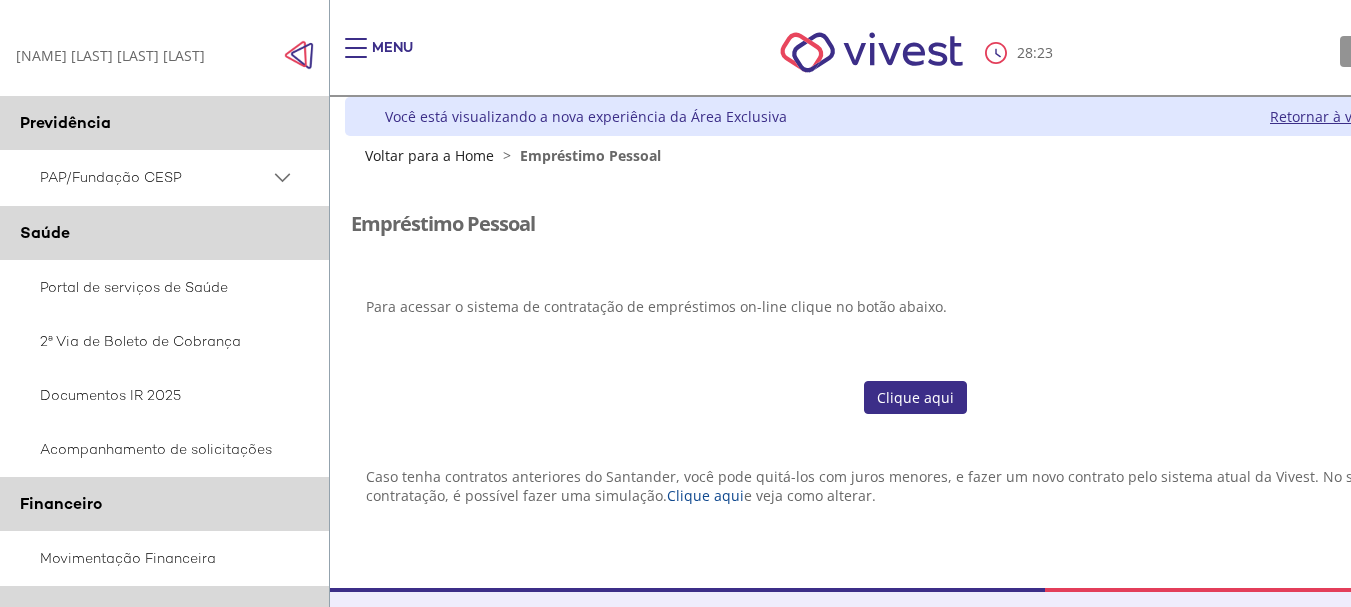 click on "Clique aqui" at bounding box center (915, 398) 